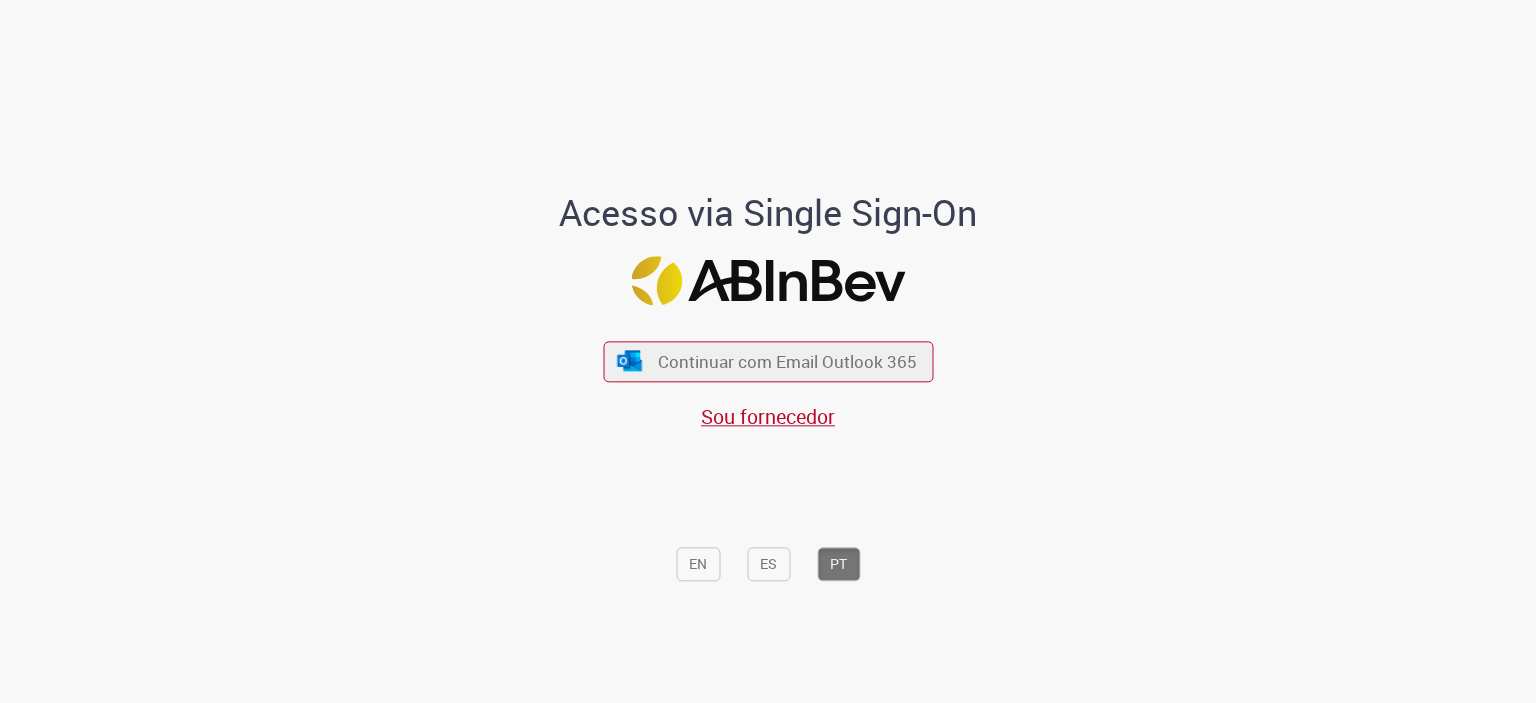 scroll, scrollTop: 0, scrollLeft: 0, axis: both 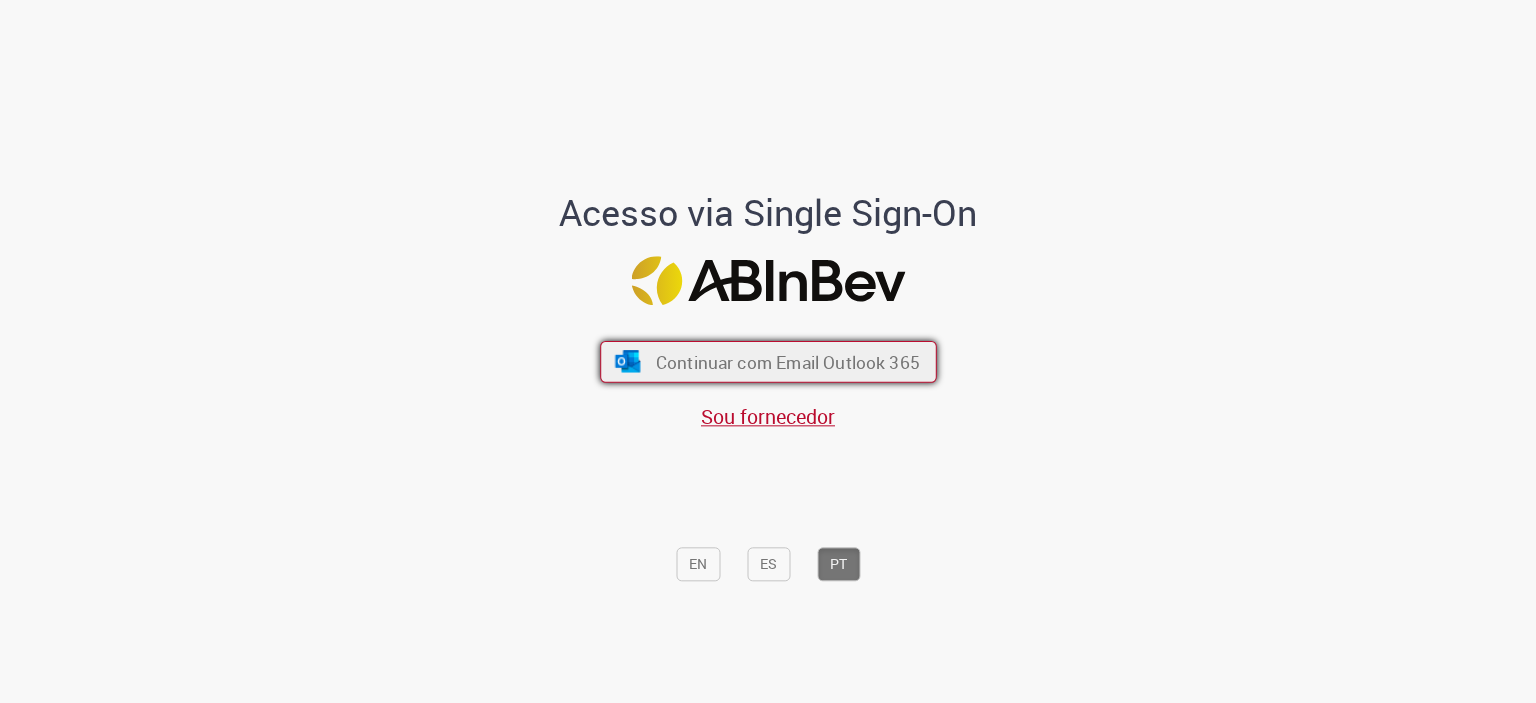 click on "Continuar com Email Outlook 365" at bounding box center [787, 361] 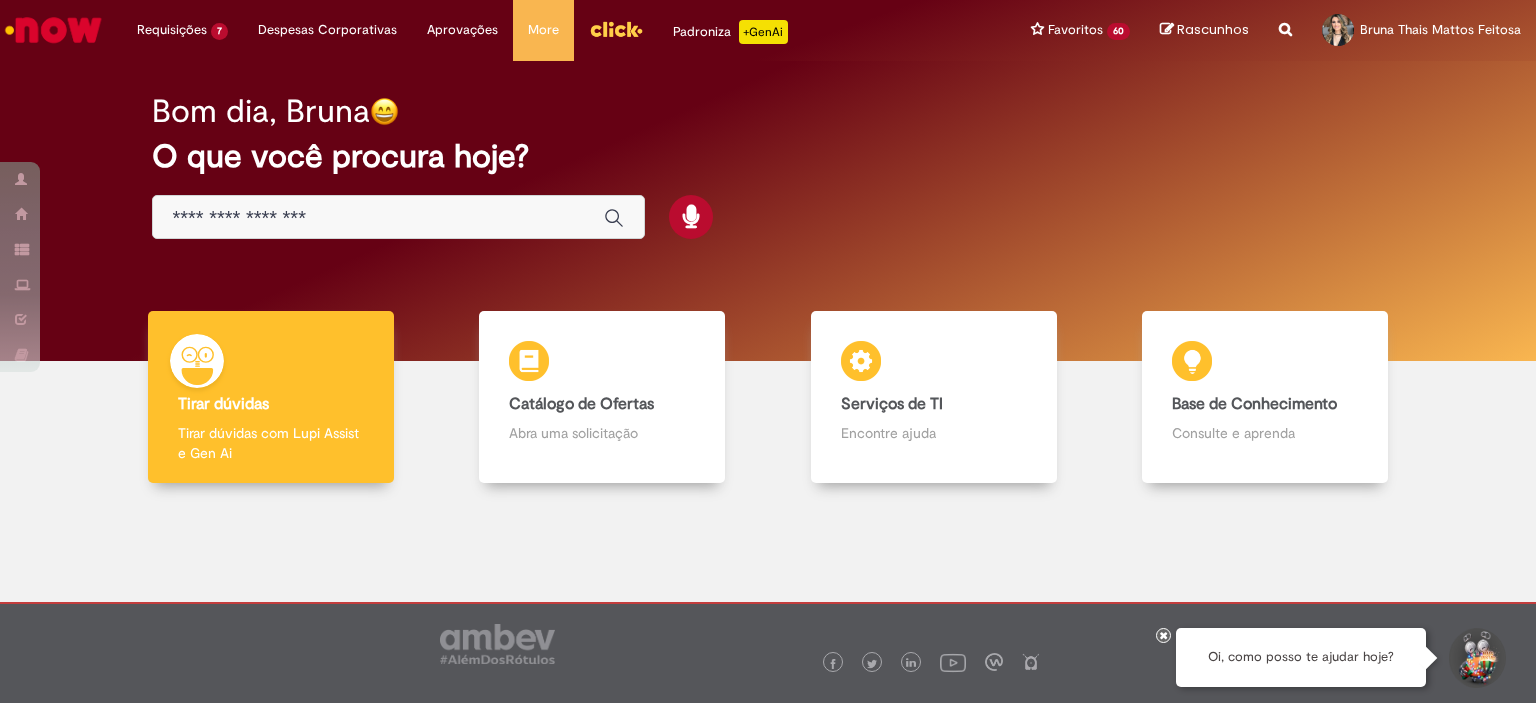scroll, scrollTop: 0, scrollLeft: 0, axis: both 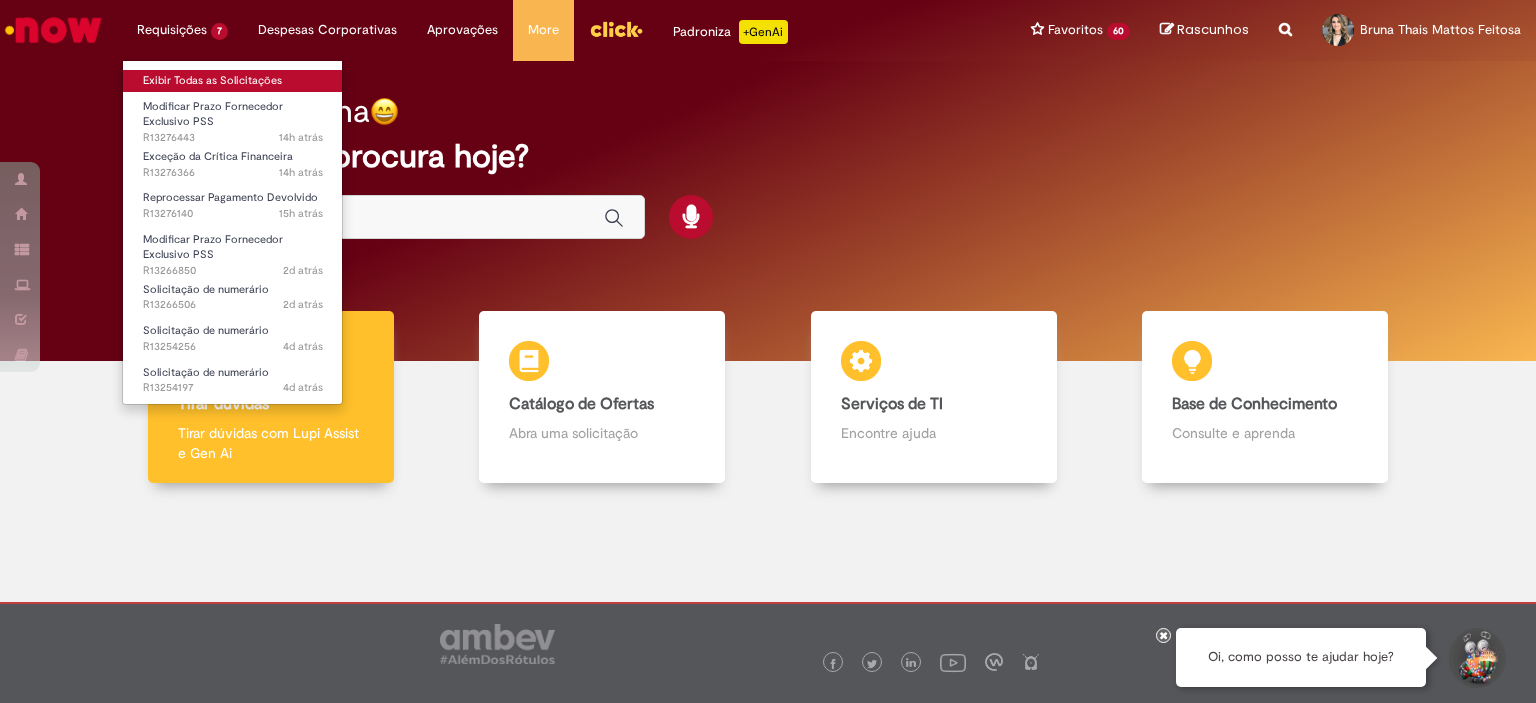 drag, startPoint x: 188, startPoint y: 82, endPoint x: 206, endPoint y: 27, distance: 57.870544 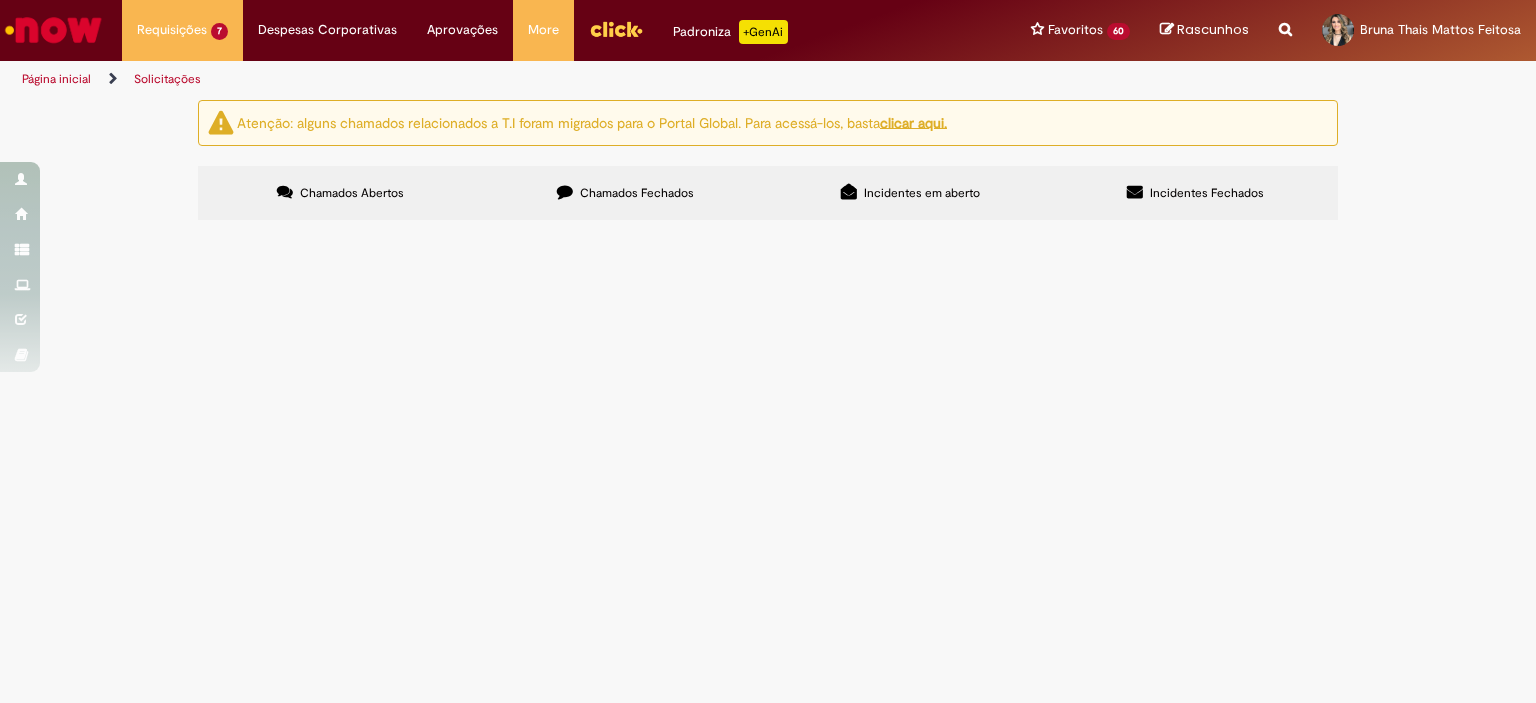 click on "5169 - MERCEARIA DO PEDRO
4492 - BAR LANCHONETE E CON" at bounding box center (0, 0) 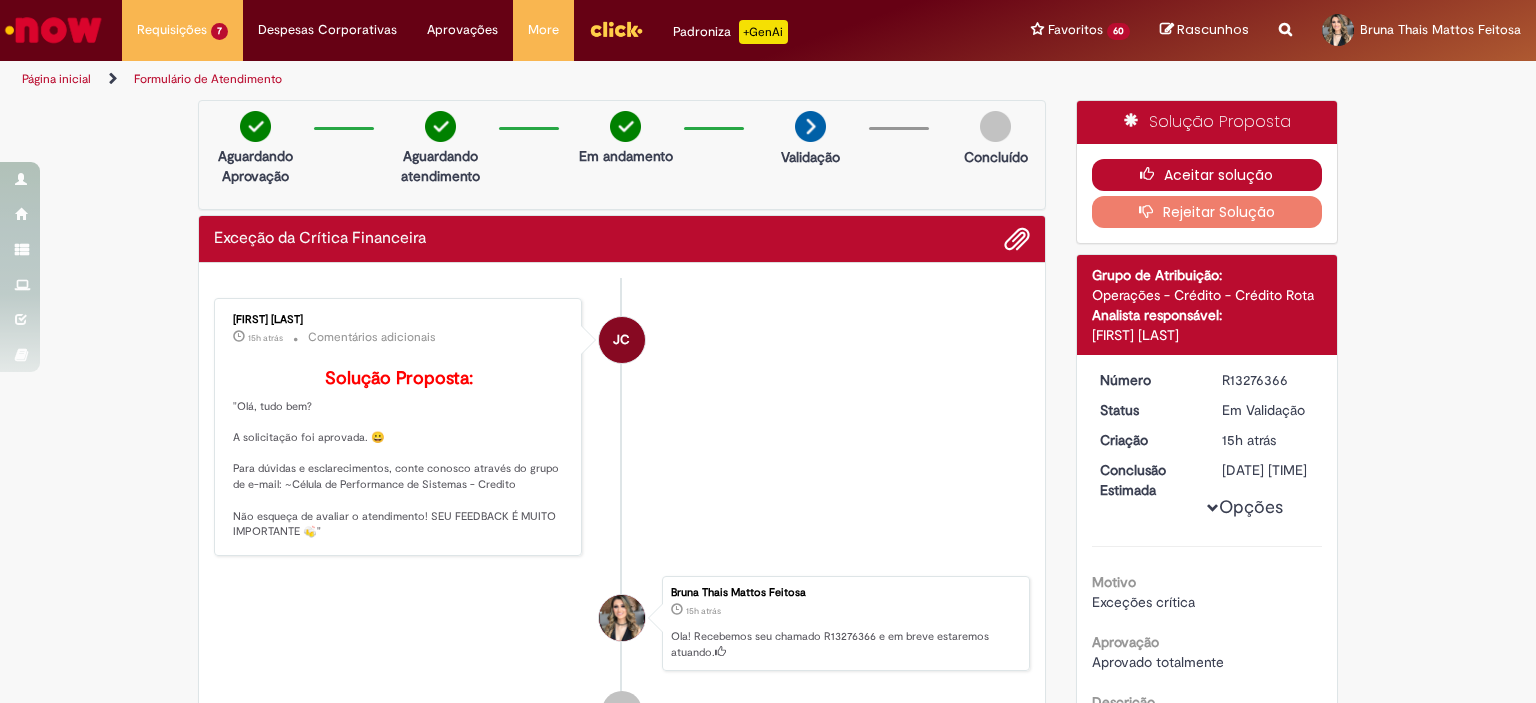 click on "Aceitar solução" at bounding box center (1207, 175) 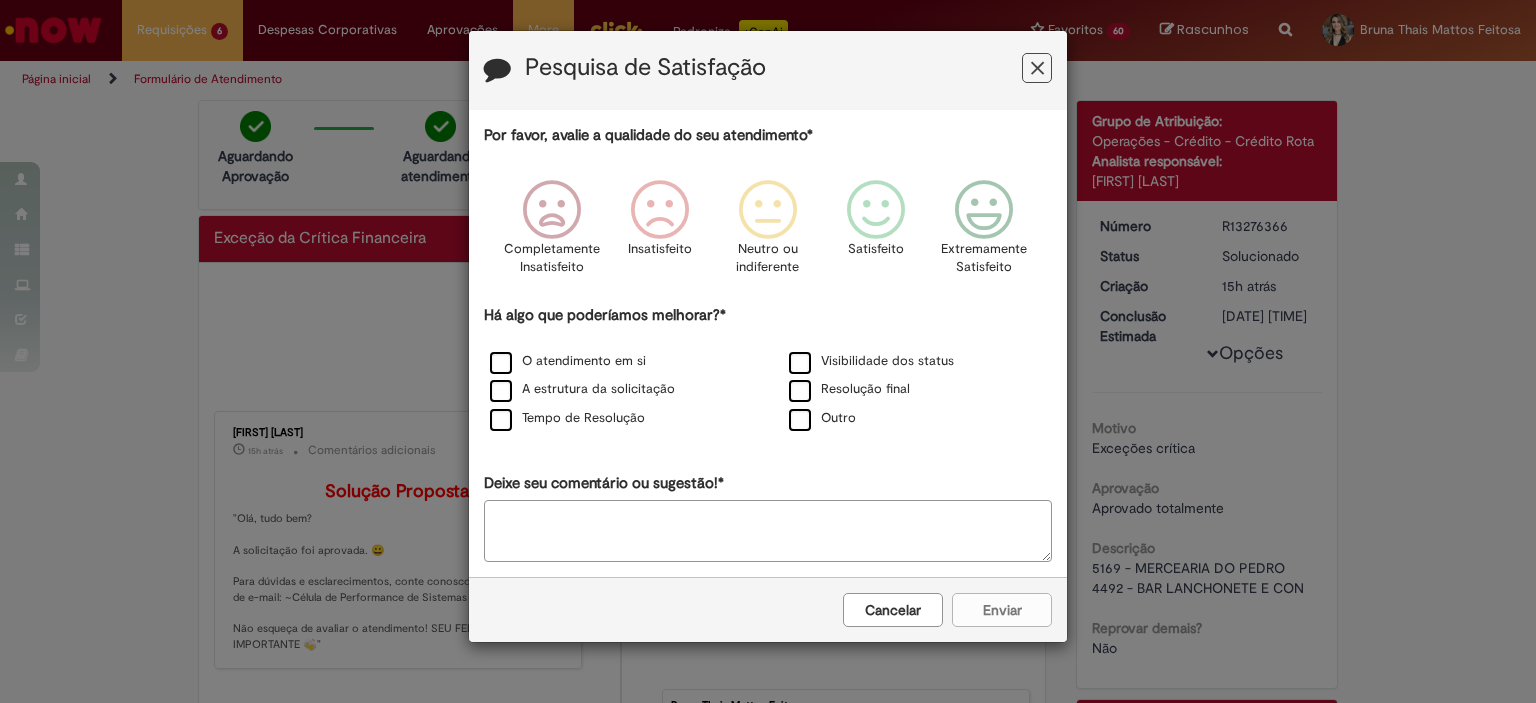 click at bounding box center (1037, 68) 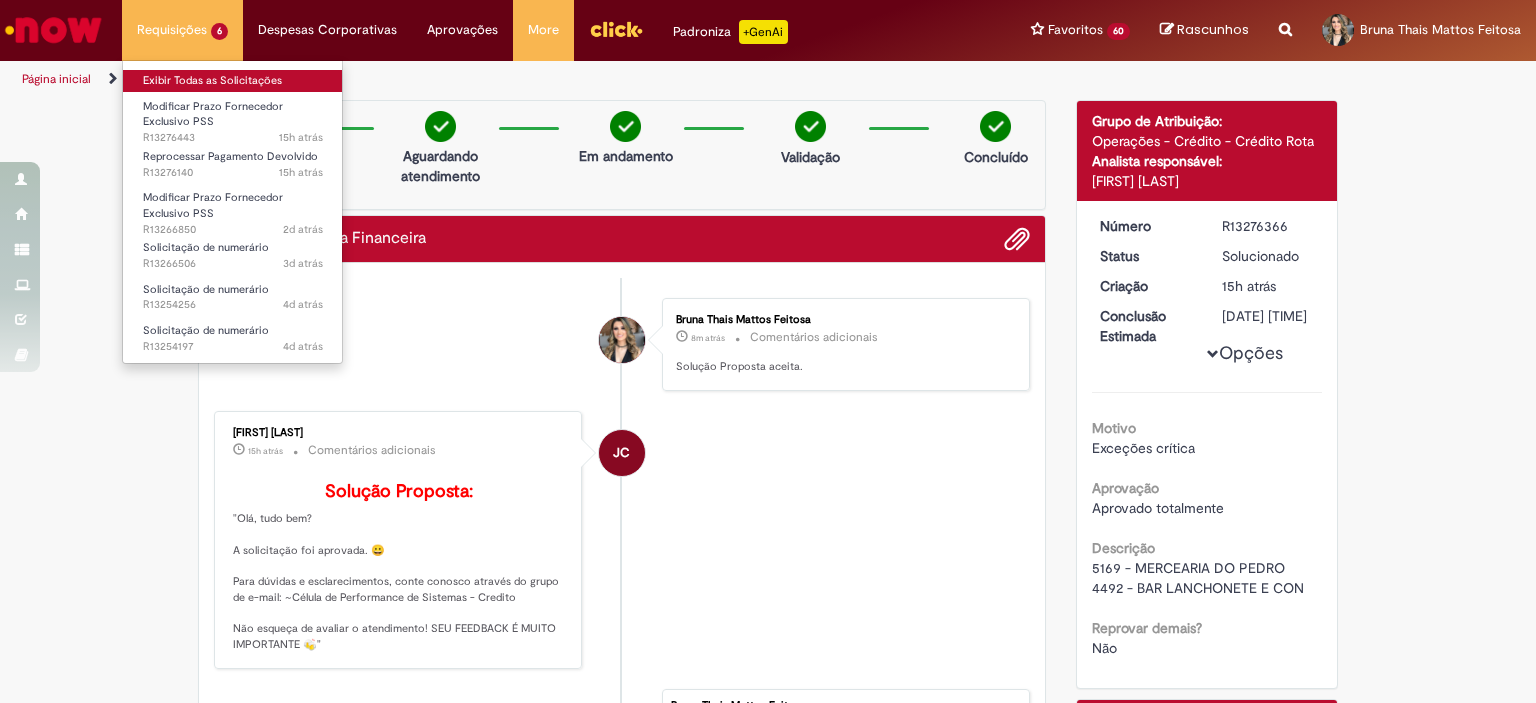 click on "Exibir Todas as Solicitações" at bounding box center [233, 81] 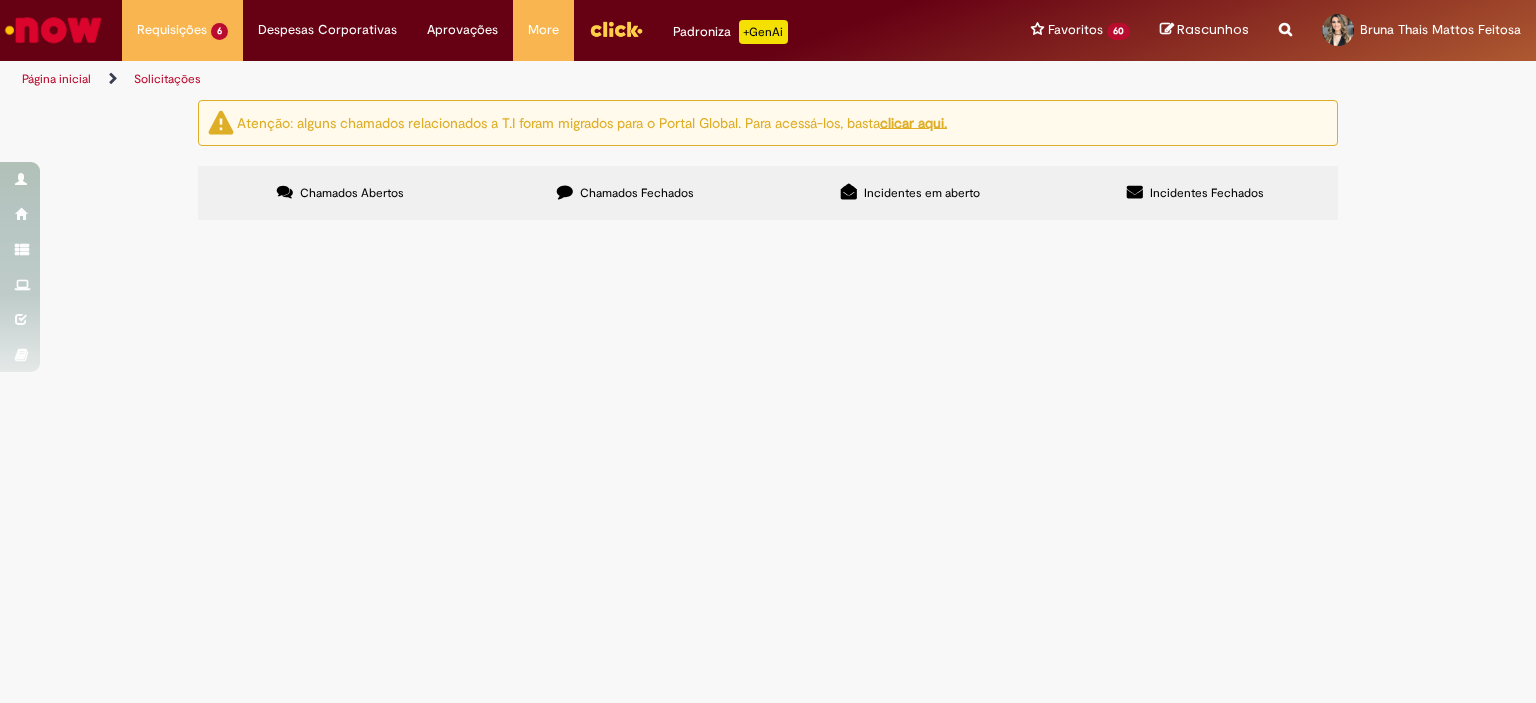 click on "Atenção: alguns chamados relacionados a T.I foram migrados para o Portal Global. Para acessá-los, basta  clicar aqui.
Chamados Abertos     Chamados Fechados     Incidentes em aberto     Incidentes Fechados
Itens solicitados
Exportar como PDF Exportar como Excel Exportar como CSV
Itens solicitados
Número
Oferta
Descrição
Fase
Status
R13276443       Modificar Prazo Fornecedor Exclusivo PSS
Aberto
R13276140       Reprocessar Pagamento Devolvido
Aberto
R13266850" at bounding box center [768, 163] 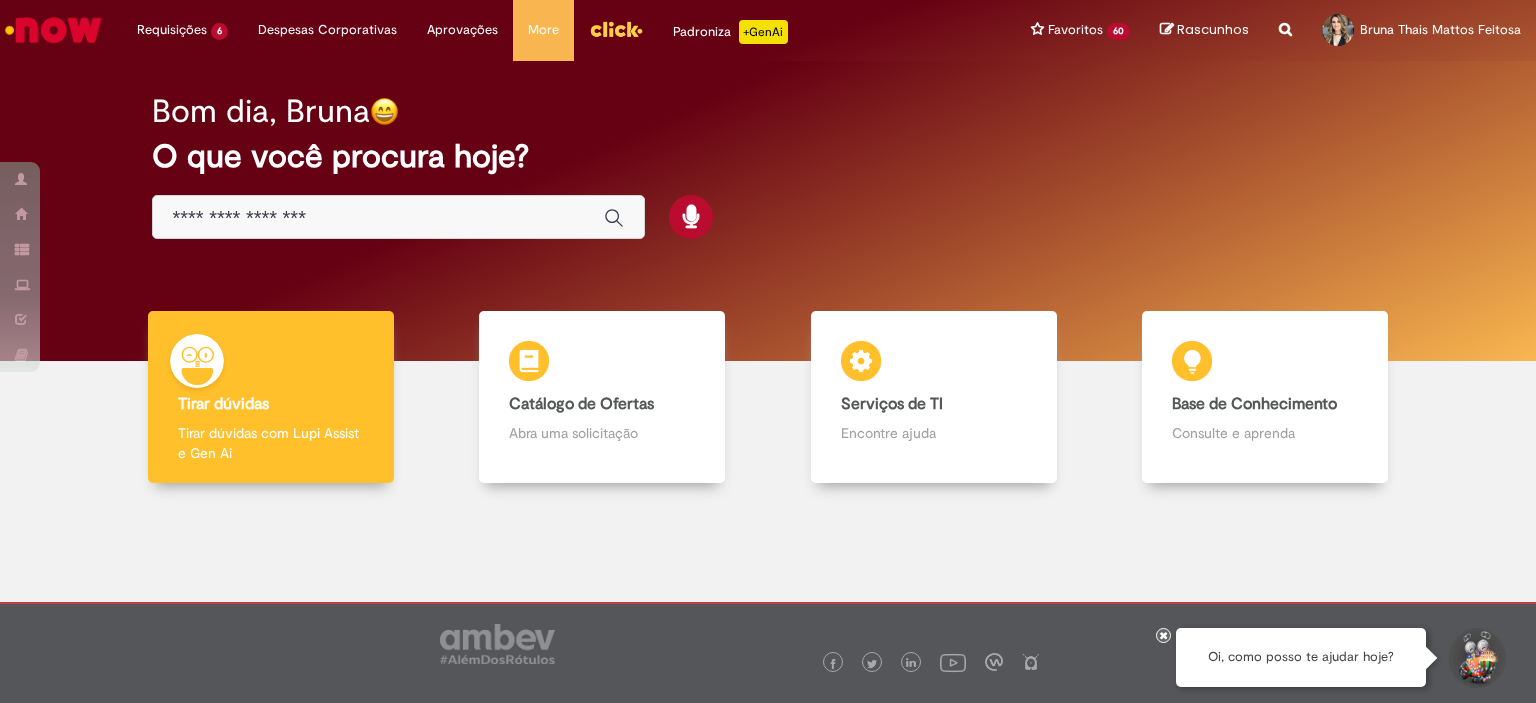 scroll, scrollTop: 0, scrollLeft: 0, axis: both 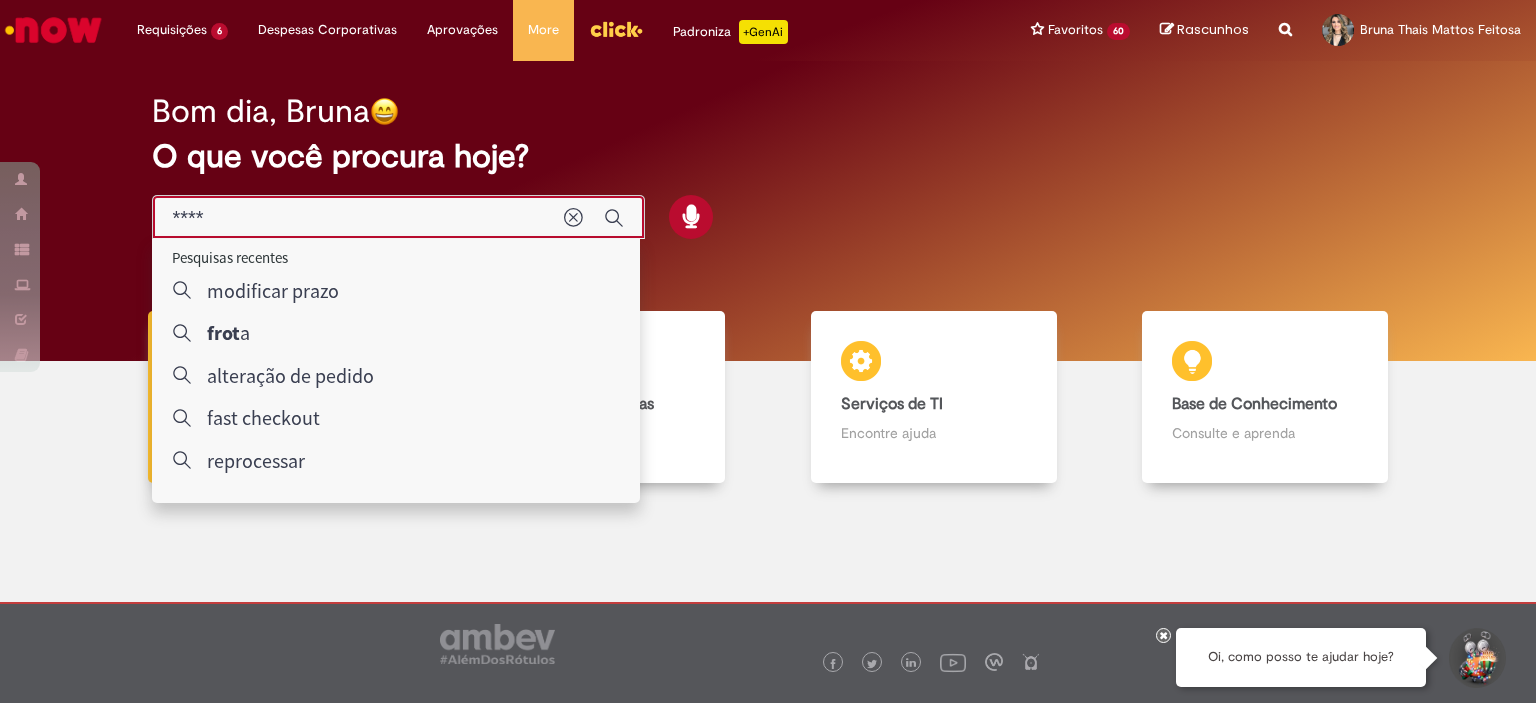 type on "*****" 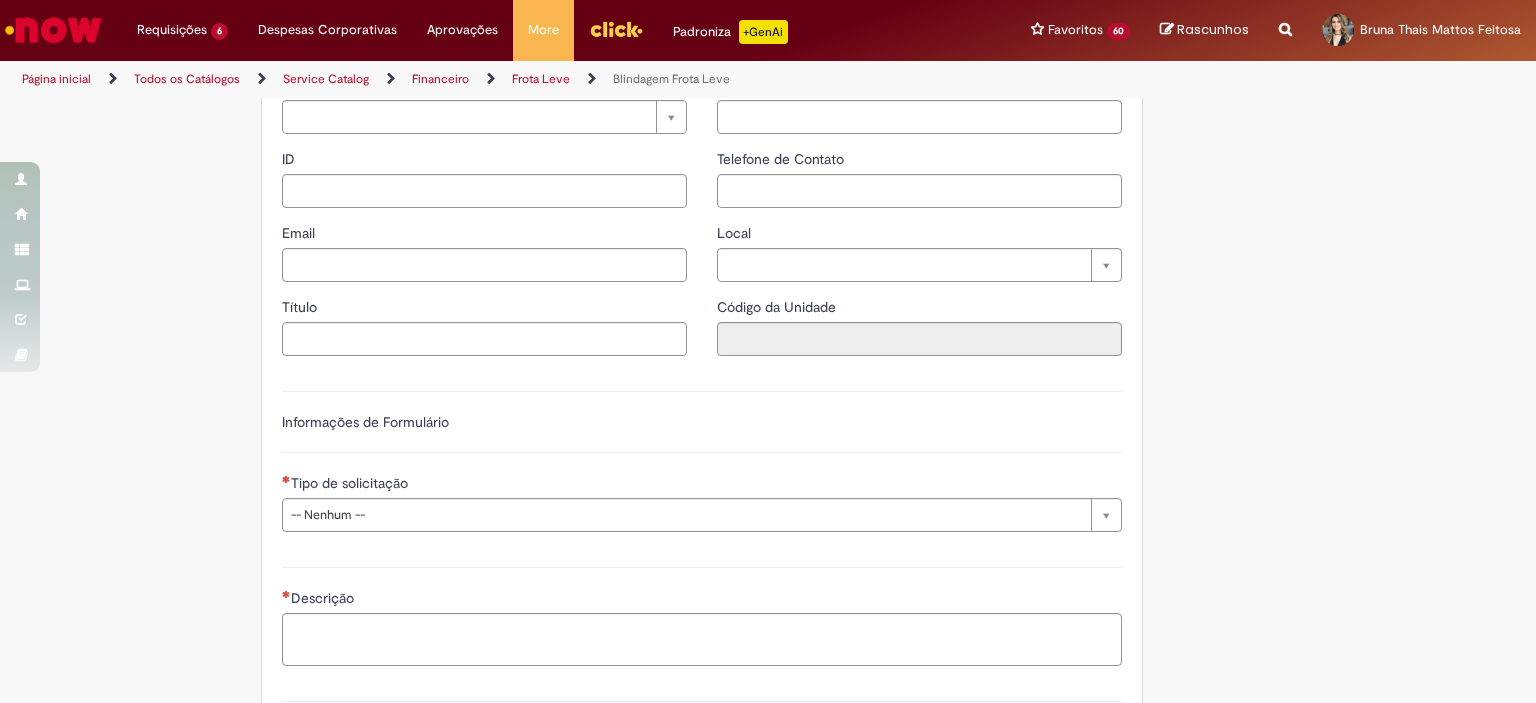 type on "********" 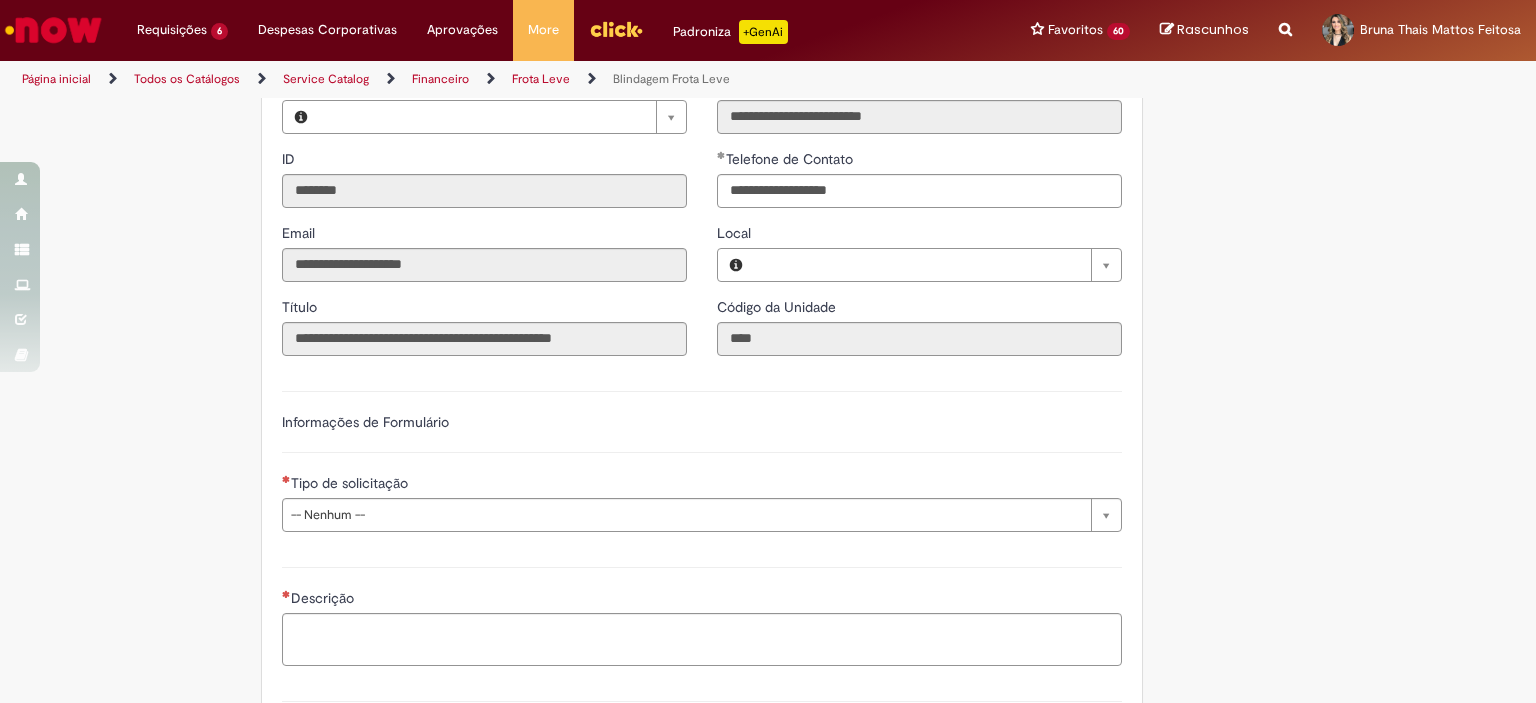 type on "**********" 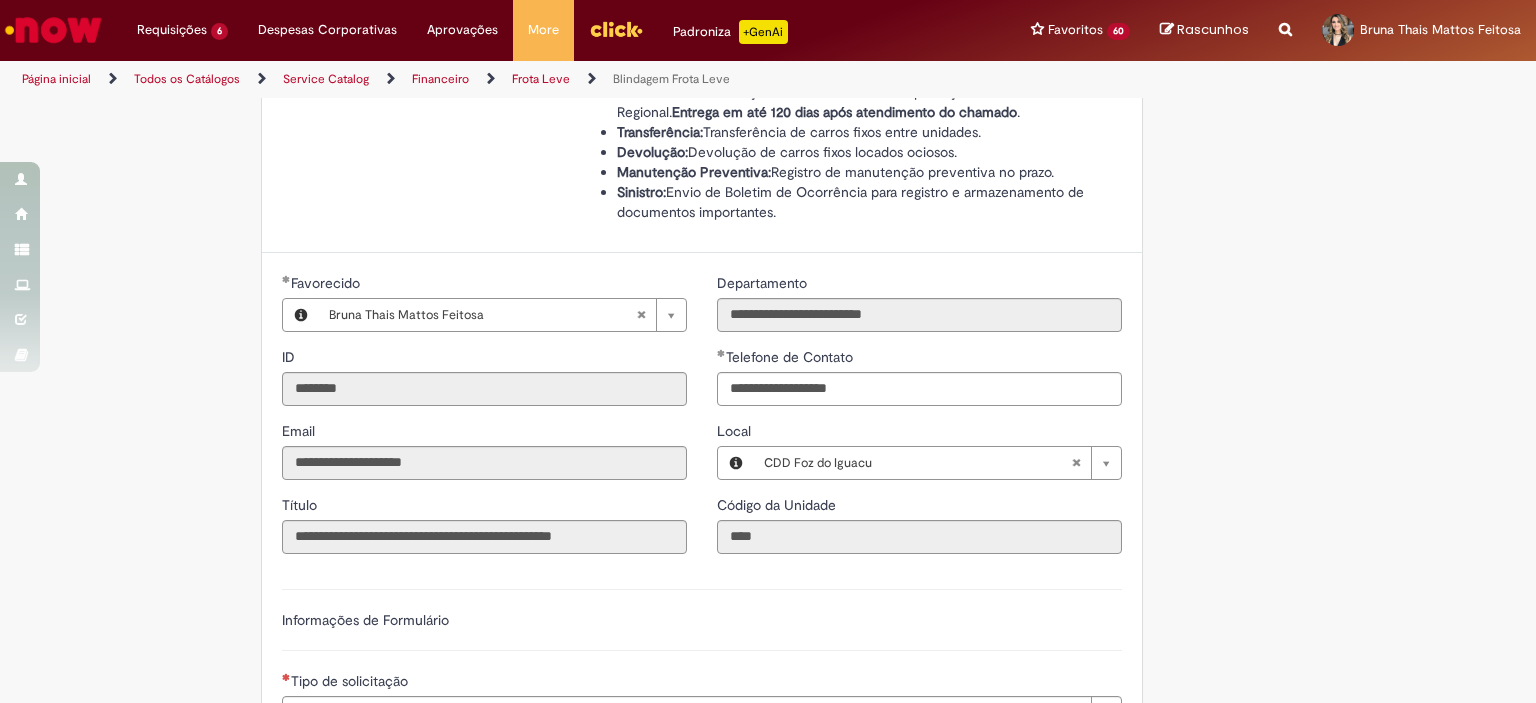type on "**********" 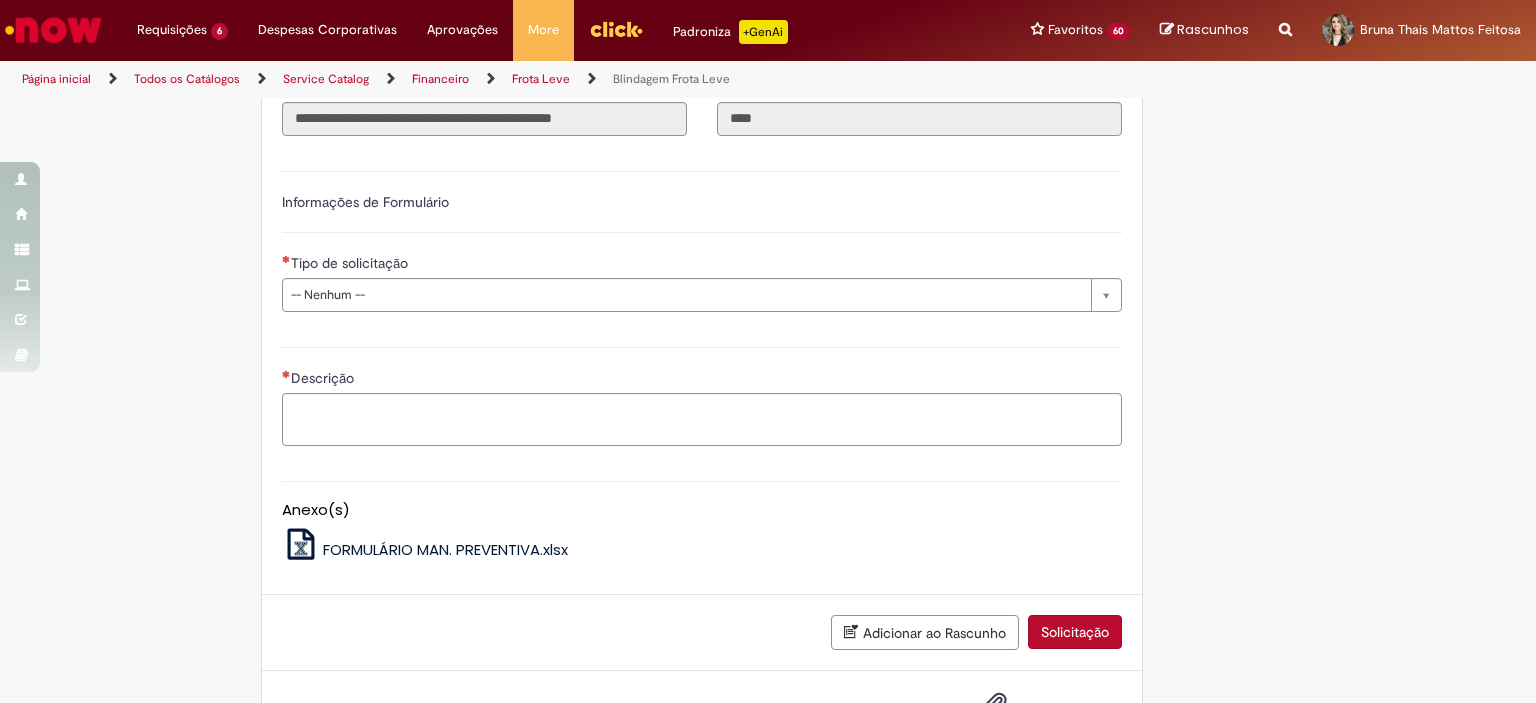 scroll, scrollTop: 1273, scrollLeft: 0, axis: vertical 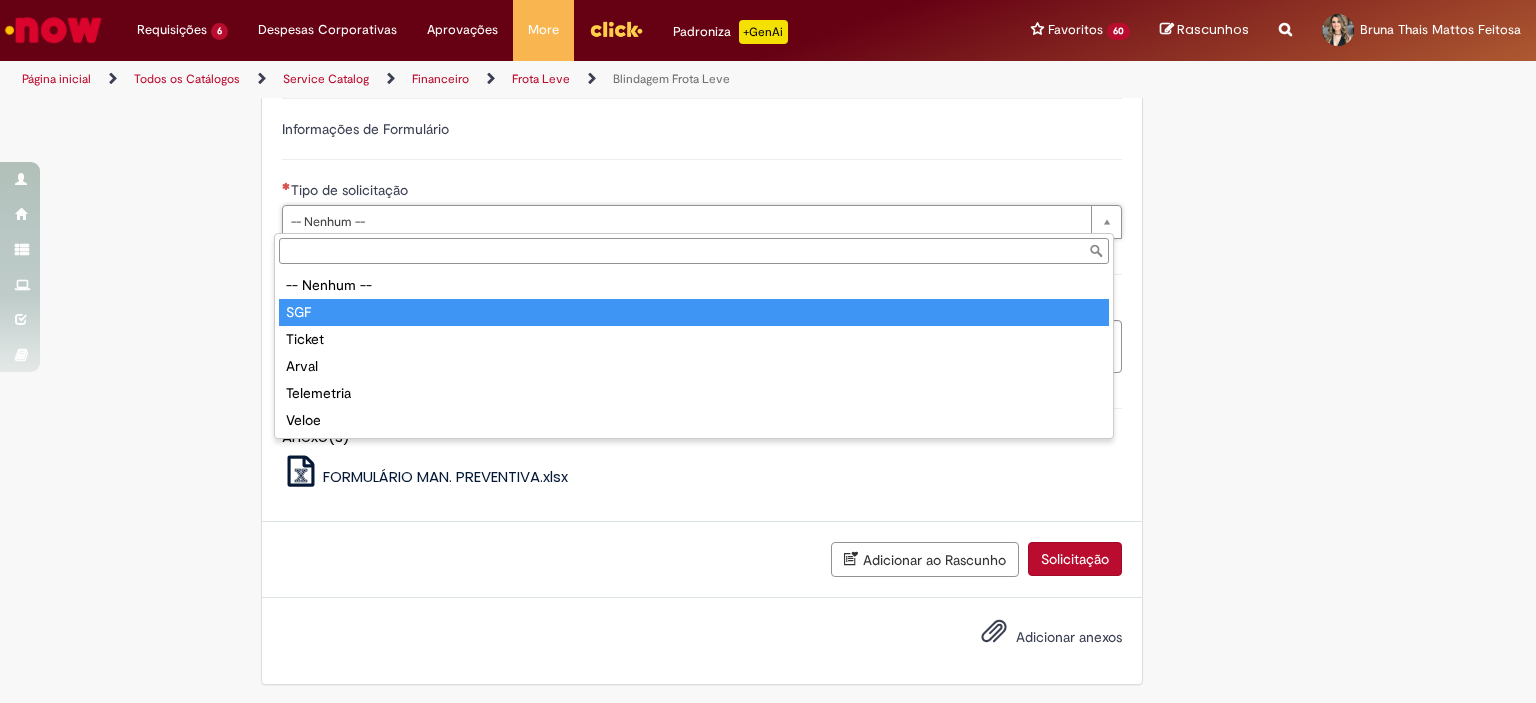 type on "***" 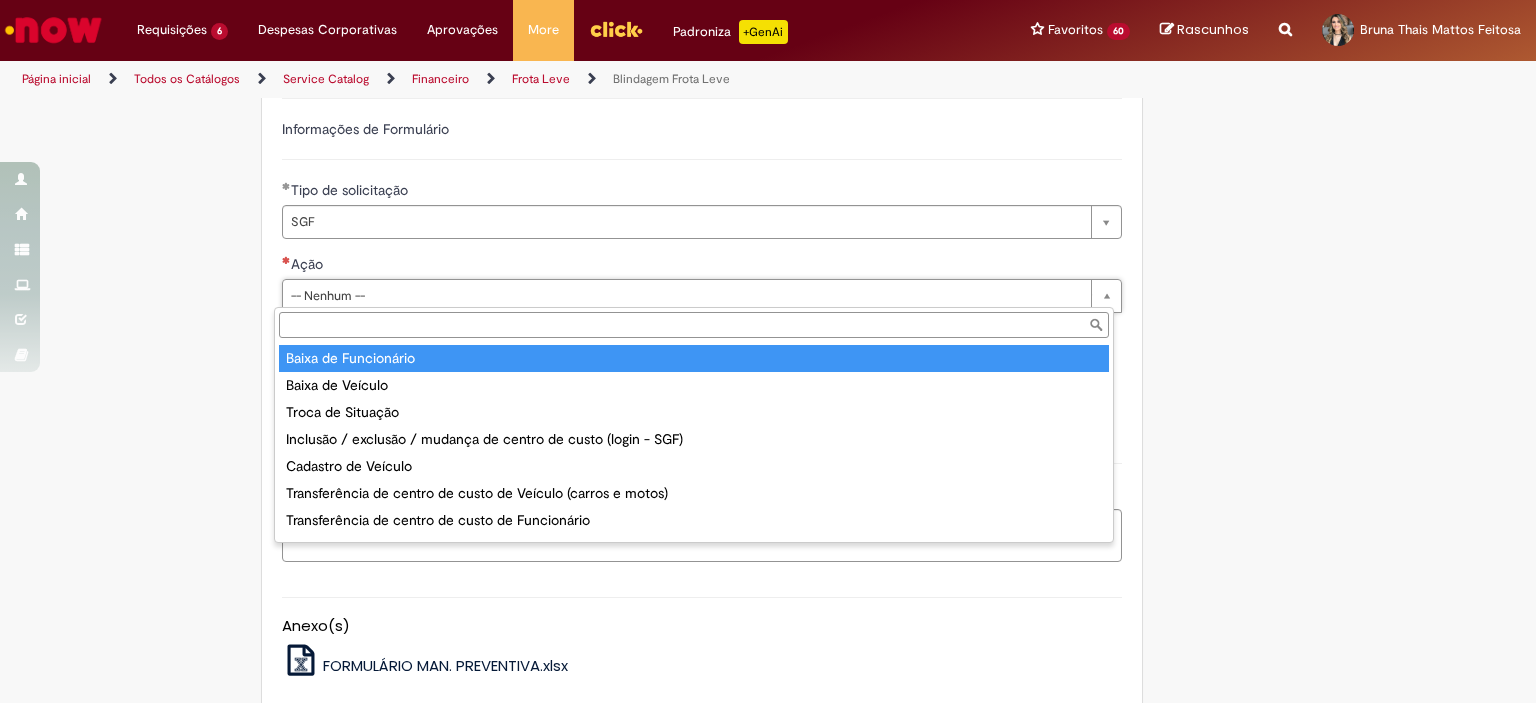 scroll, scrollTop: 104, scrollLeft: 0, axis: vertical 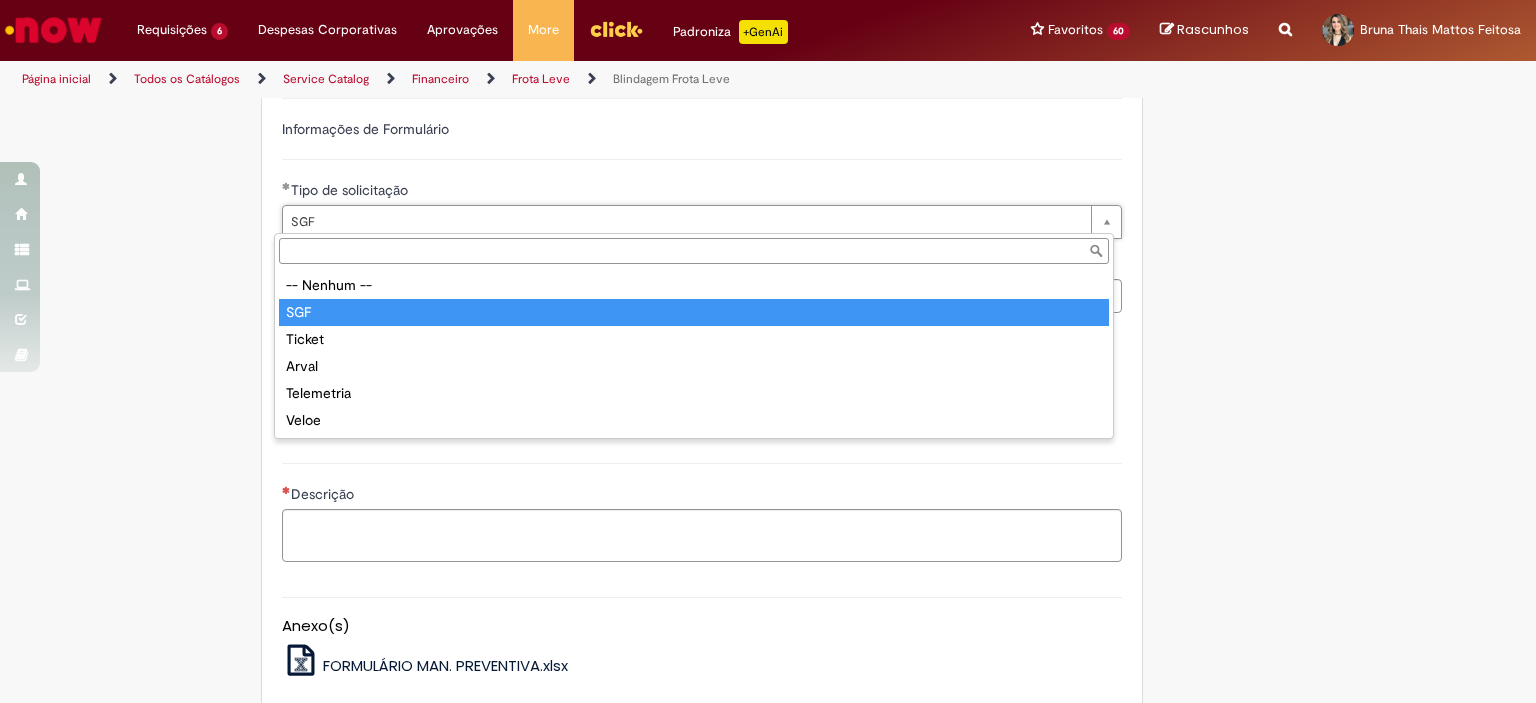 drag, startPoint x: 539, startPoint y: 217, endPoint x: 522, endPoint y: 227, distance: 19.723083 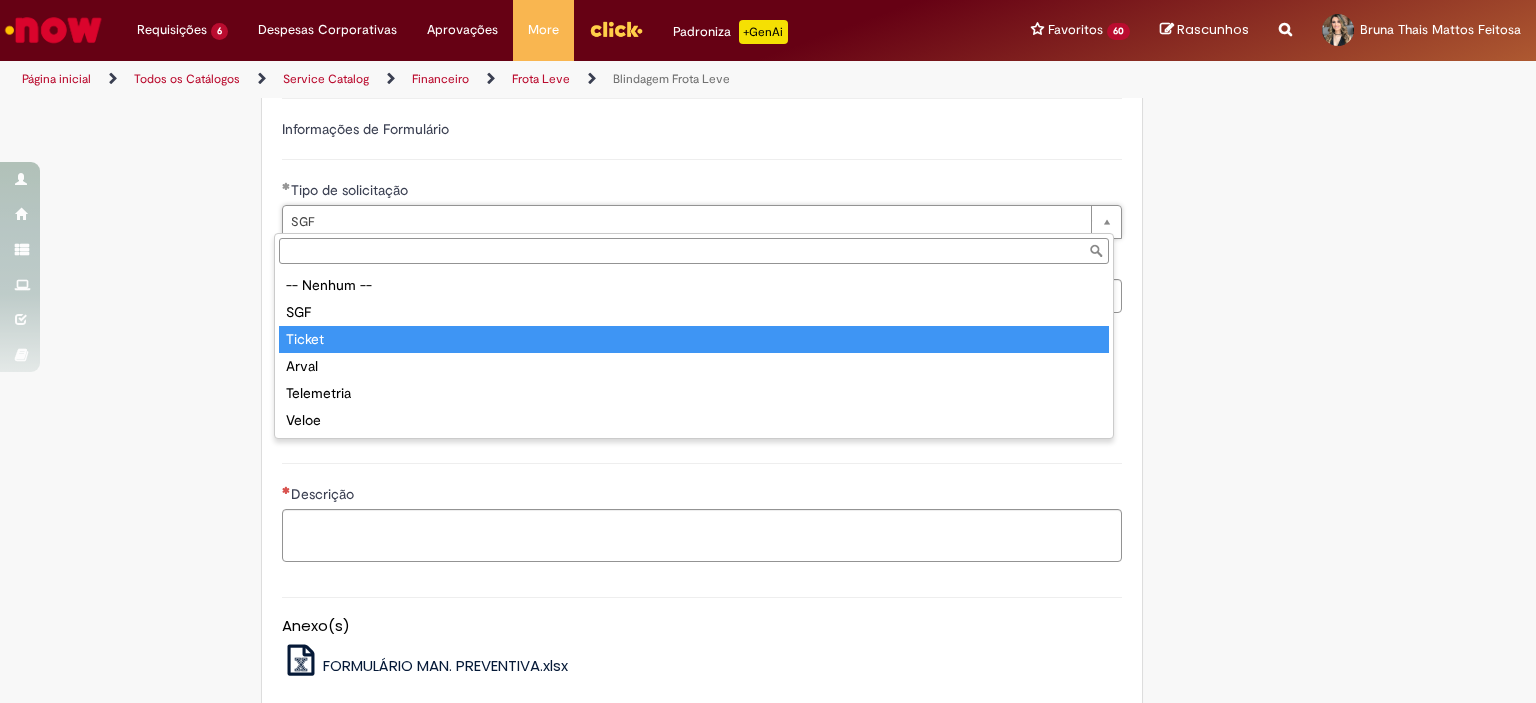 type on "******" 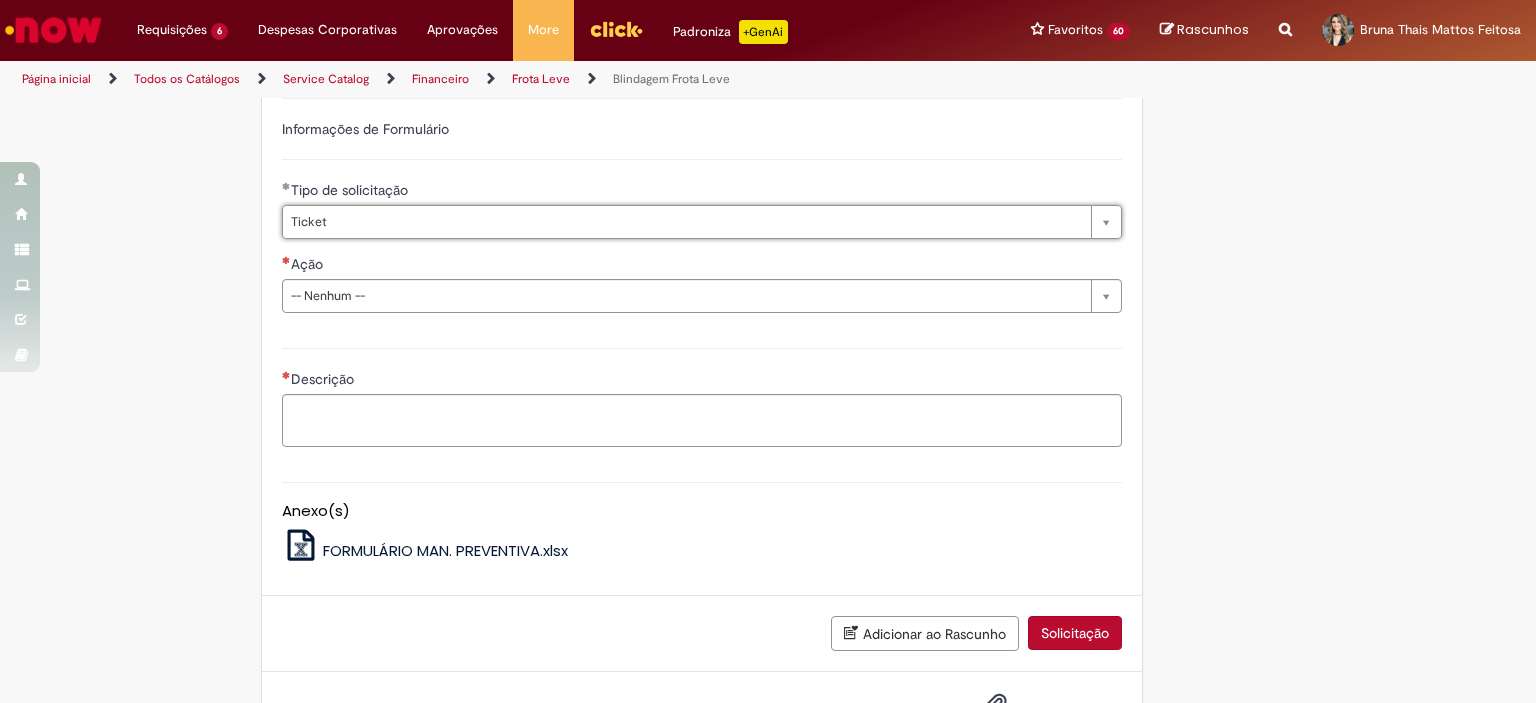 scroll, scrollTop: 0, scrollLeft: 0, axis: both 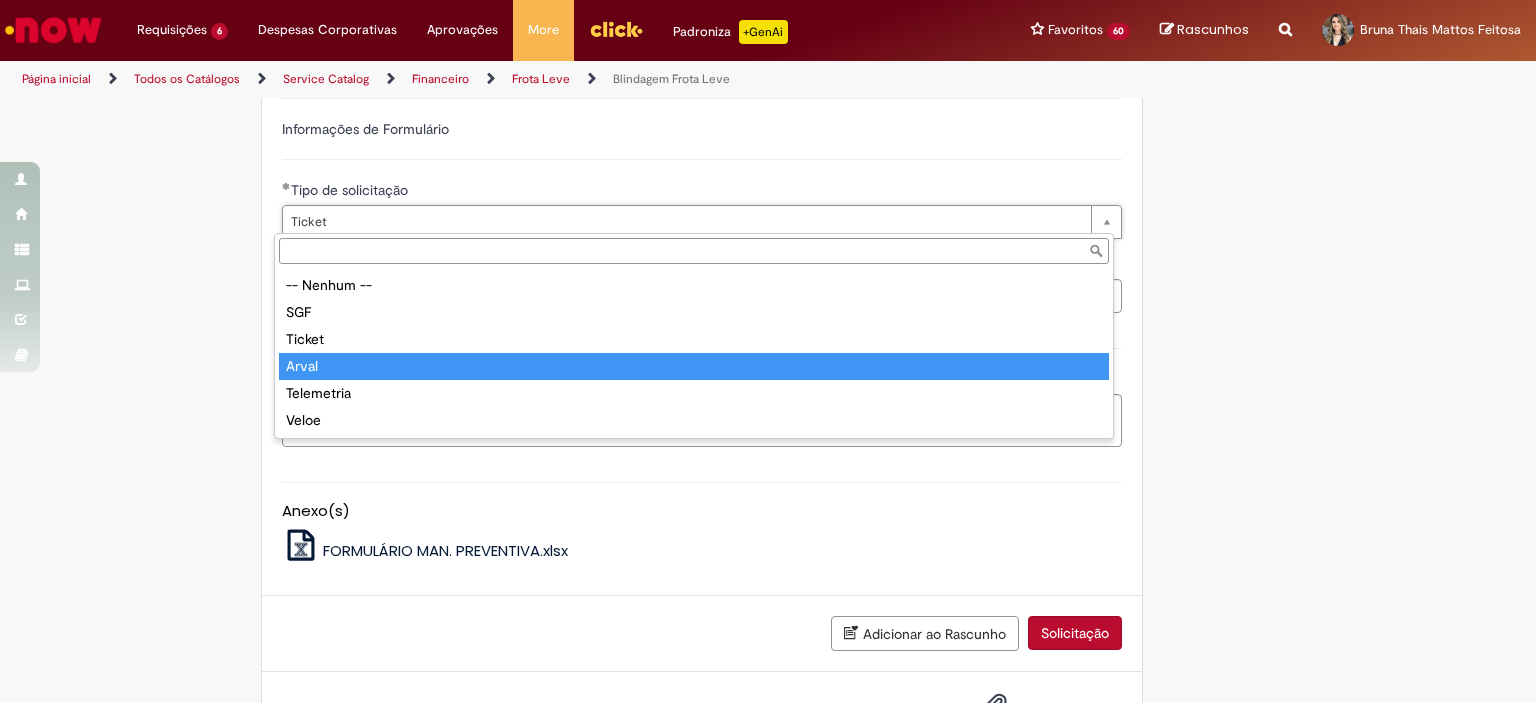 type on "*****" 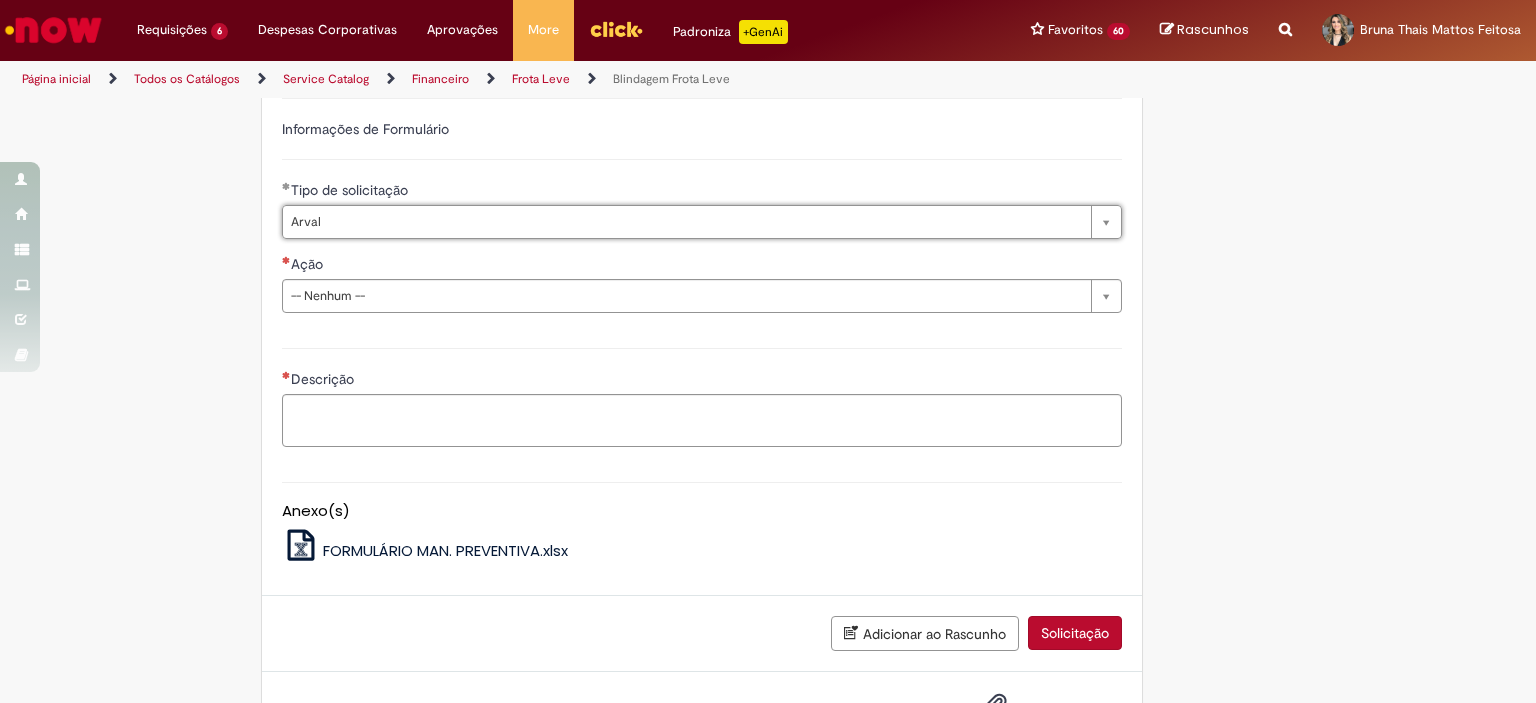 scroll, scrollTop: 0, scrollLeft: 31, axis: horizontal 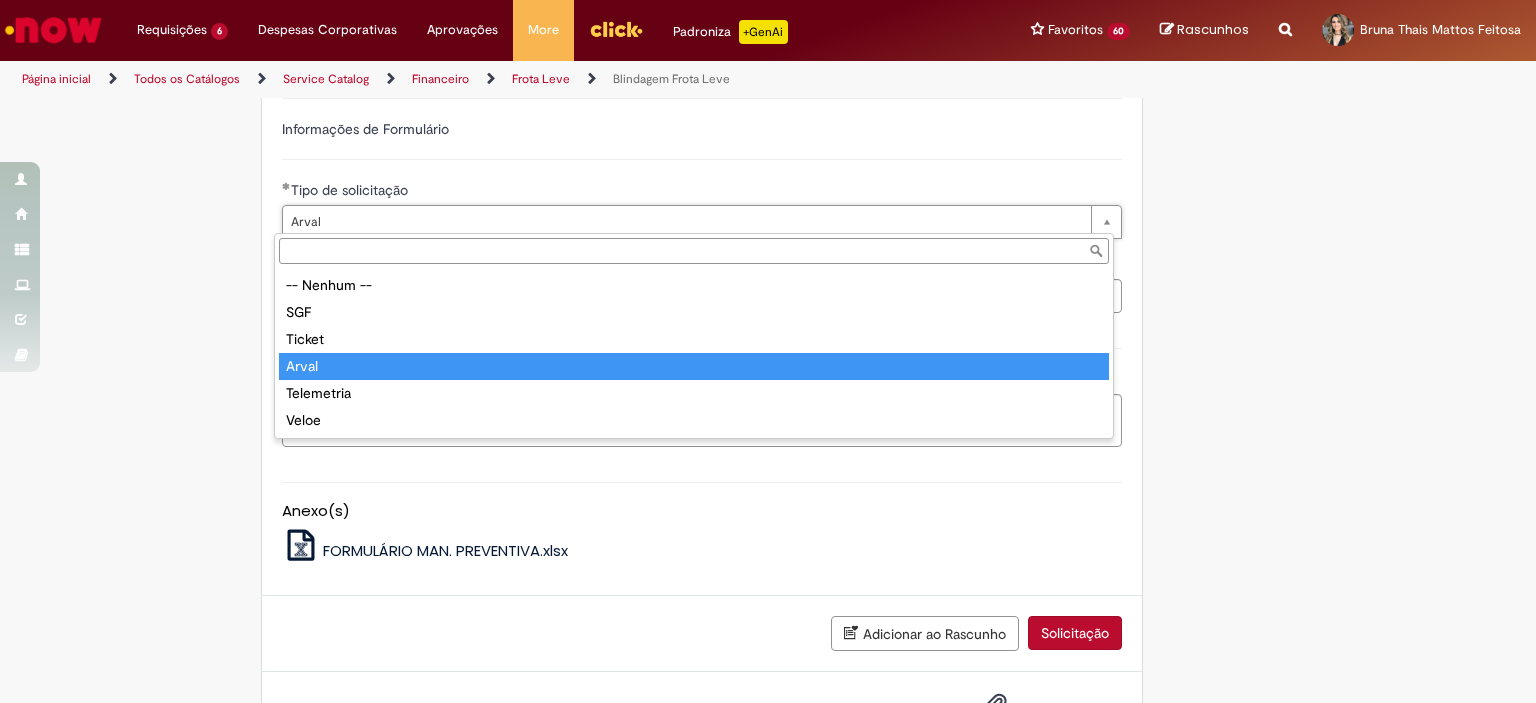 type on "*****" 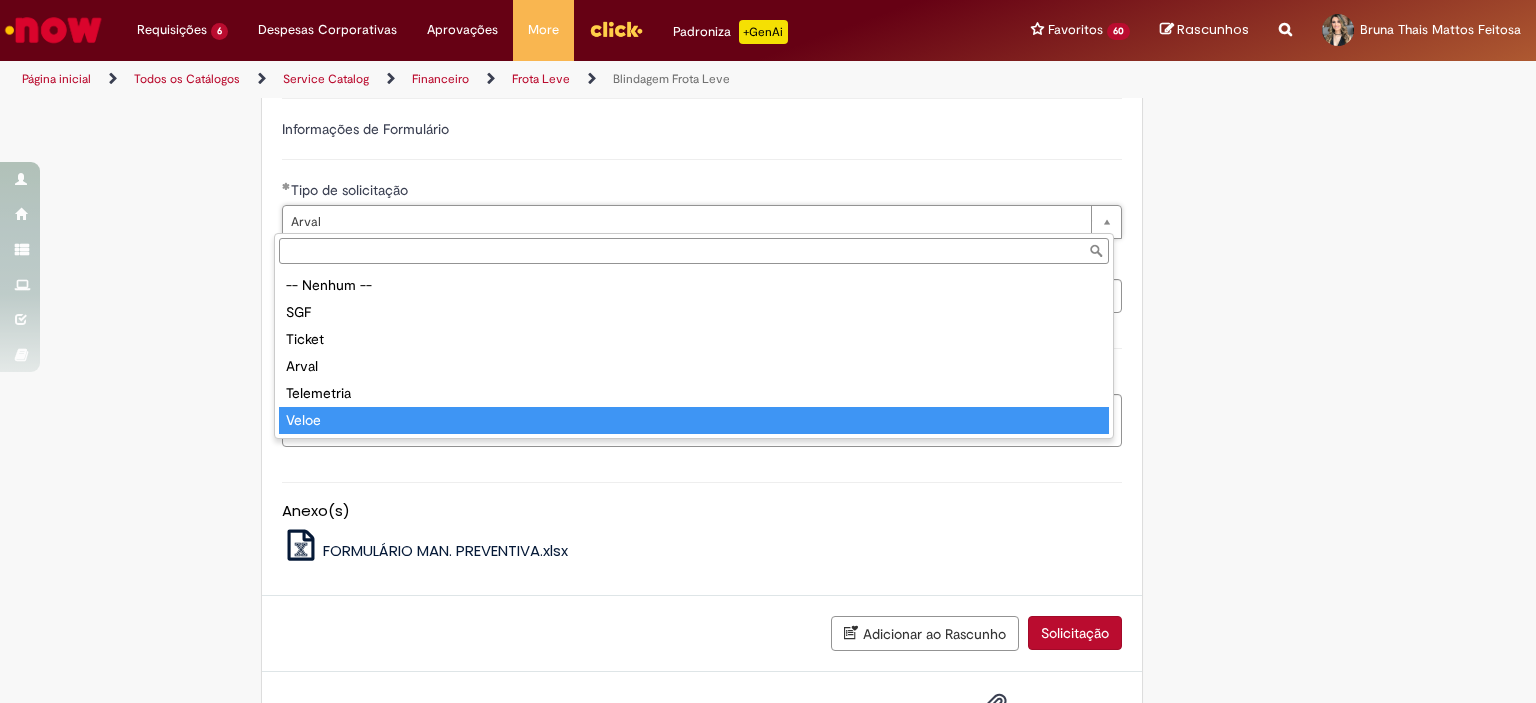 type on "*****" 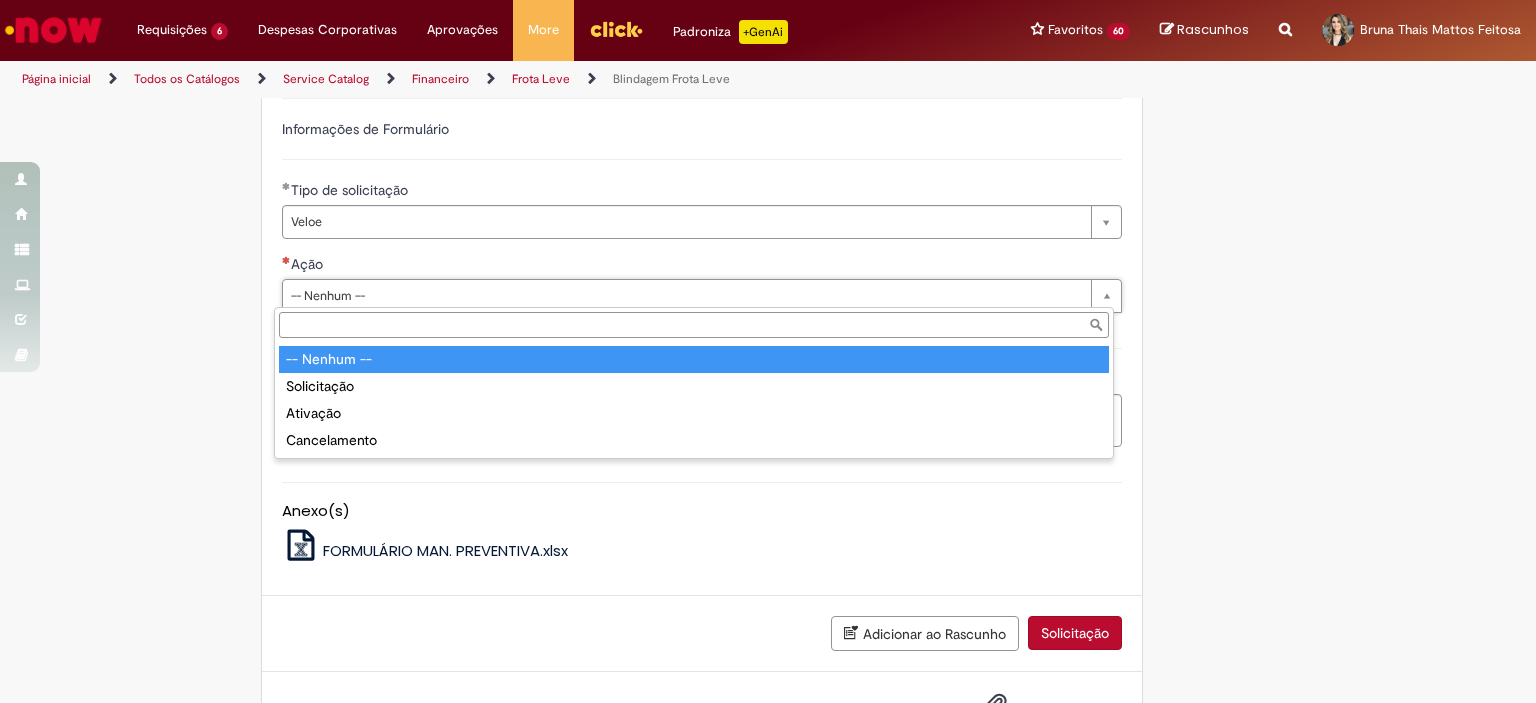 scroll, scrollTop: 0, scrollLeft: 0, axis: both 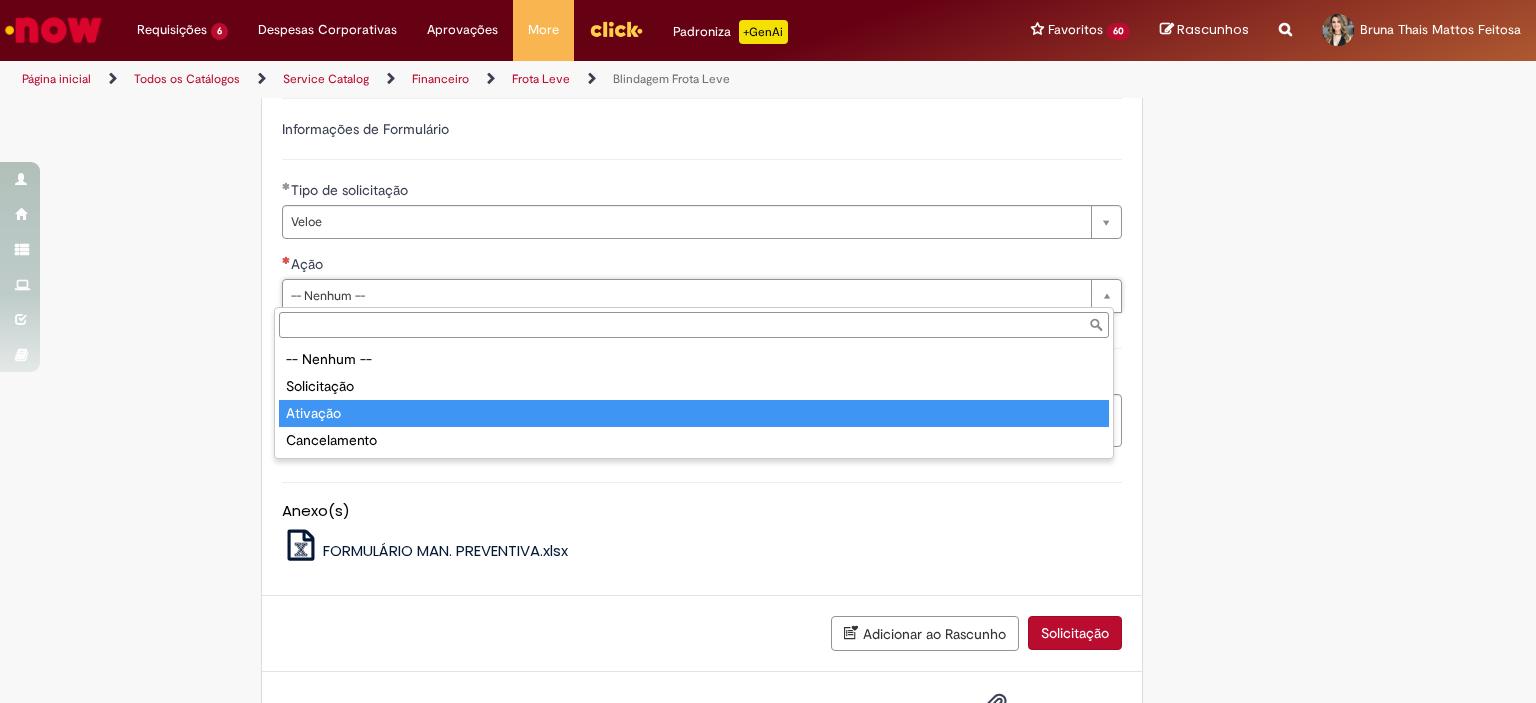 type on "********" 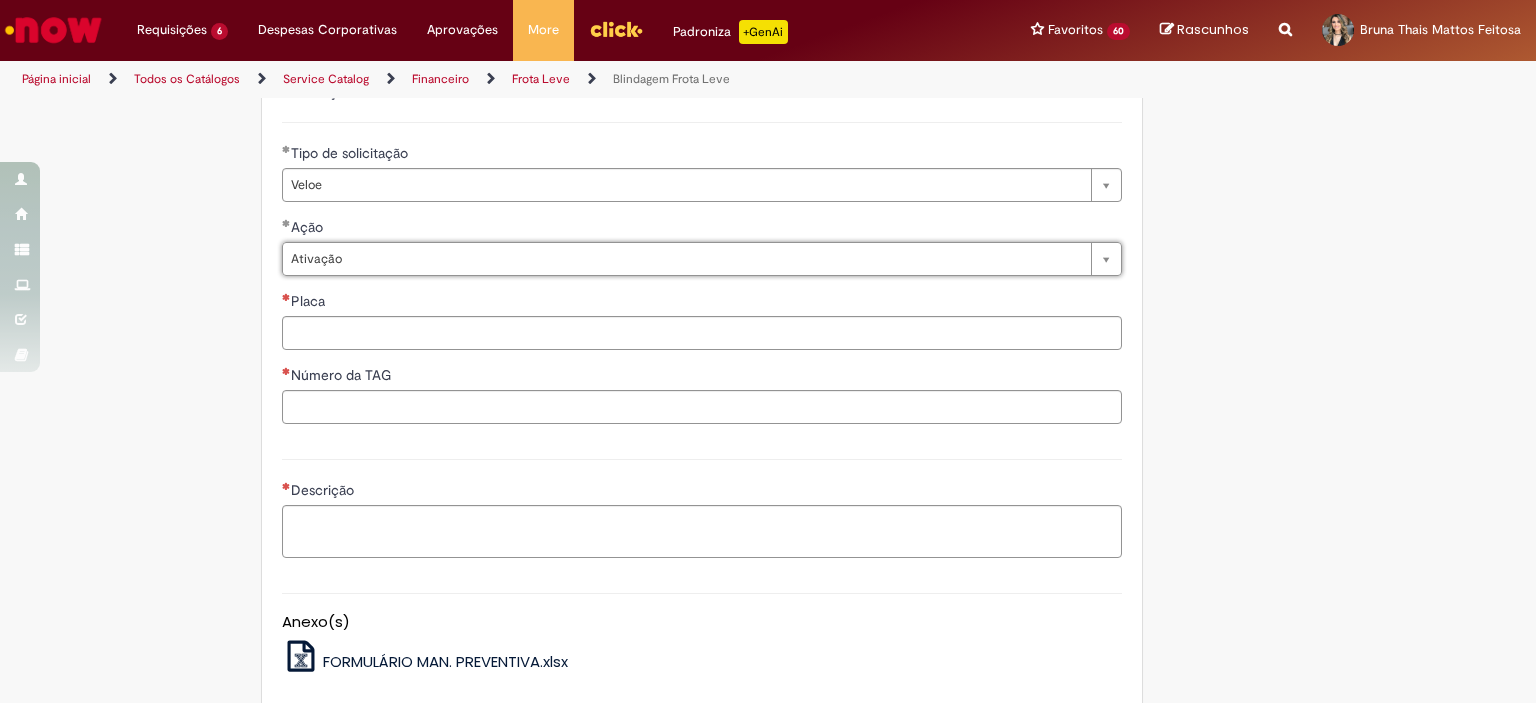 scroll, scrollTop: 1373, scrollLeft: 0, axis: vertical 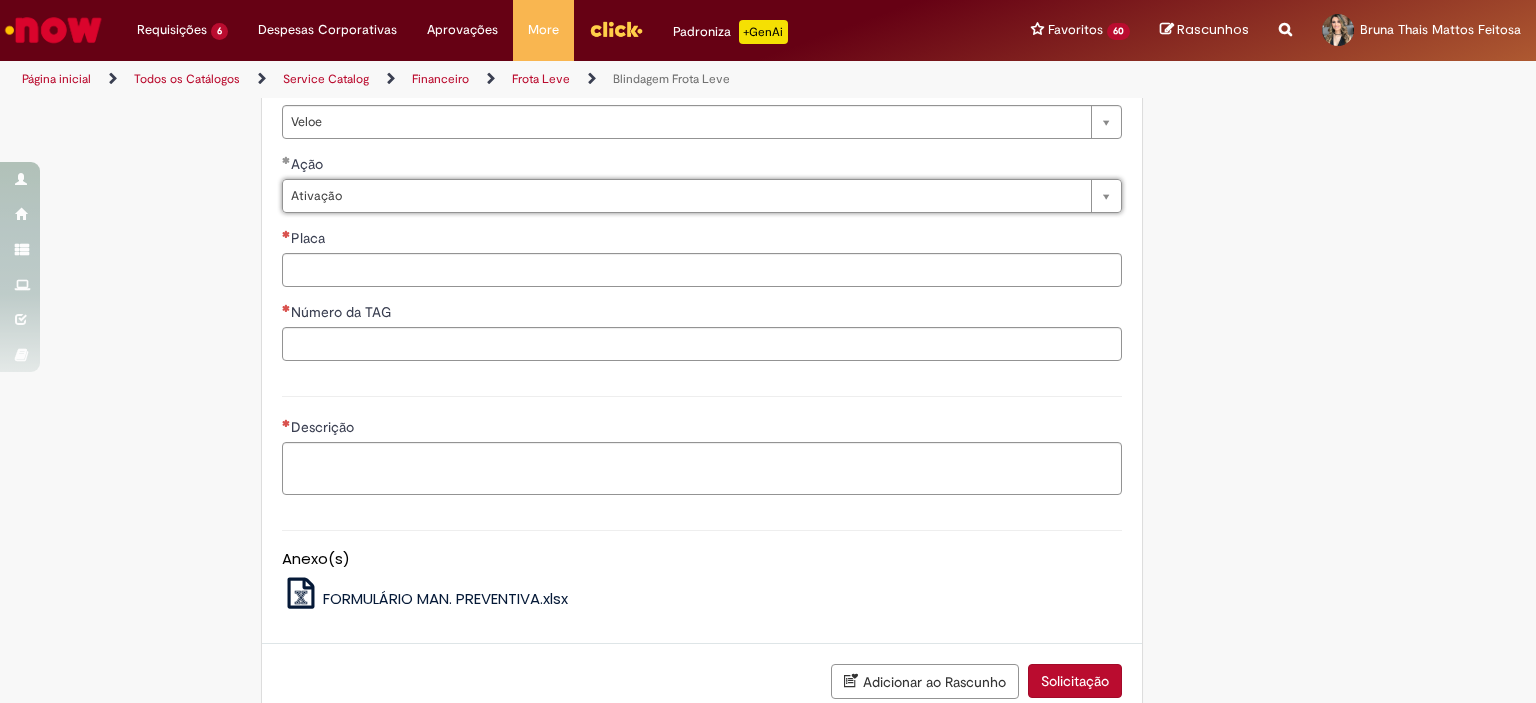 click on "**********" at bounding box center (702, 177) 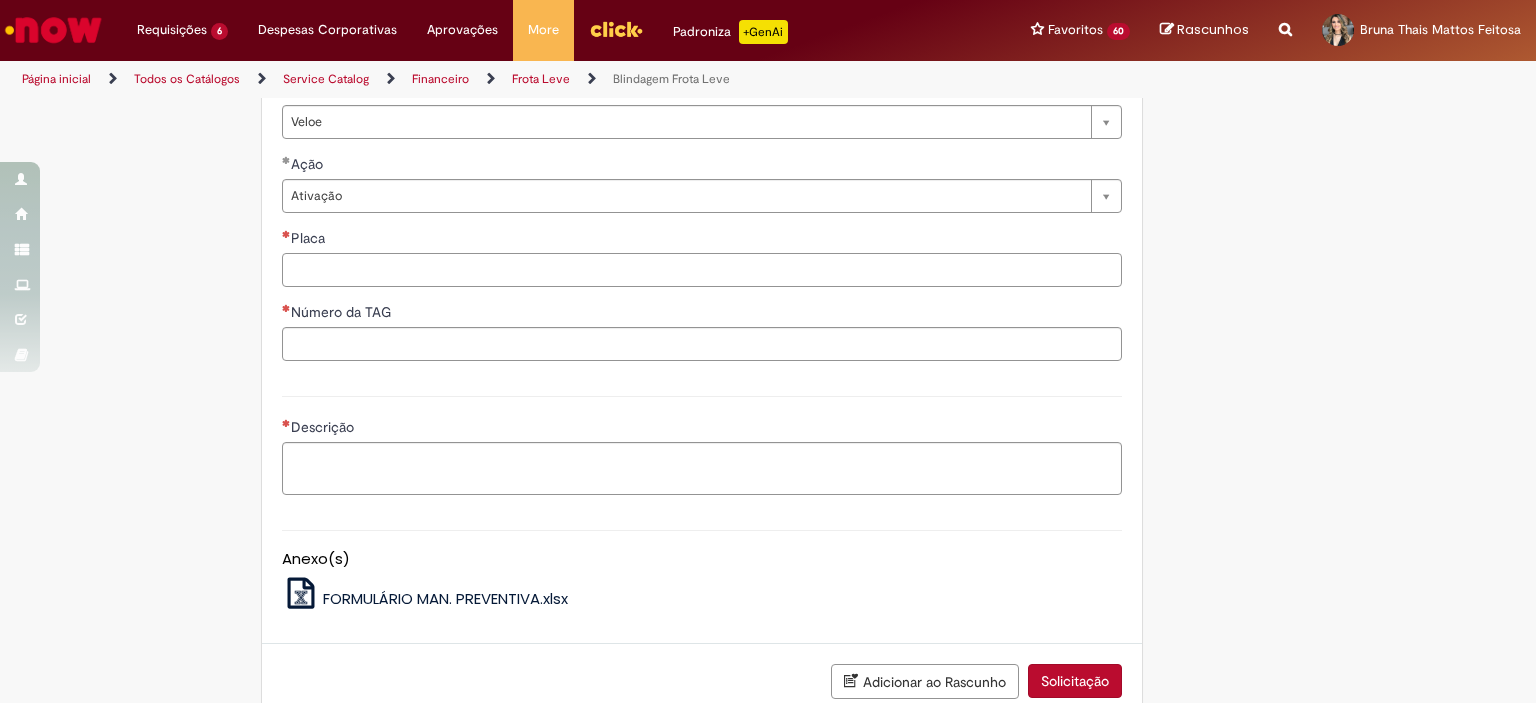 click on "Placa" at bounding box center [702, 270] 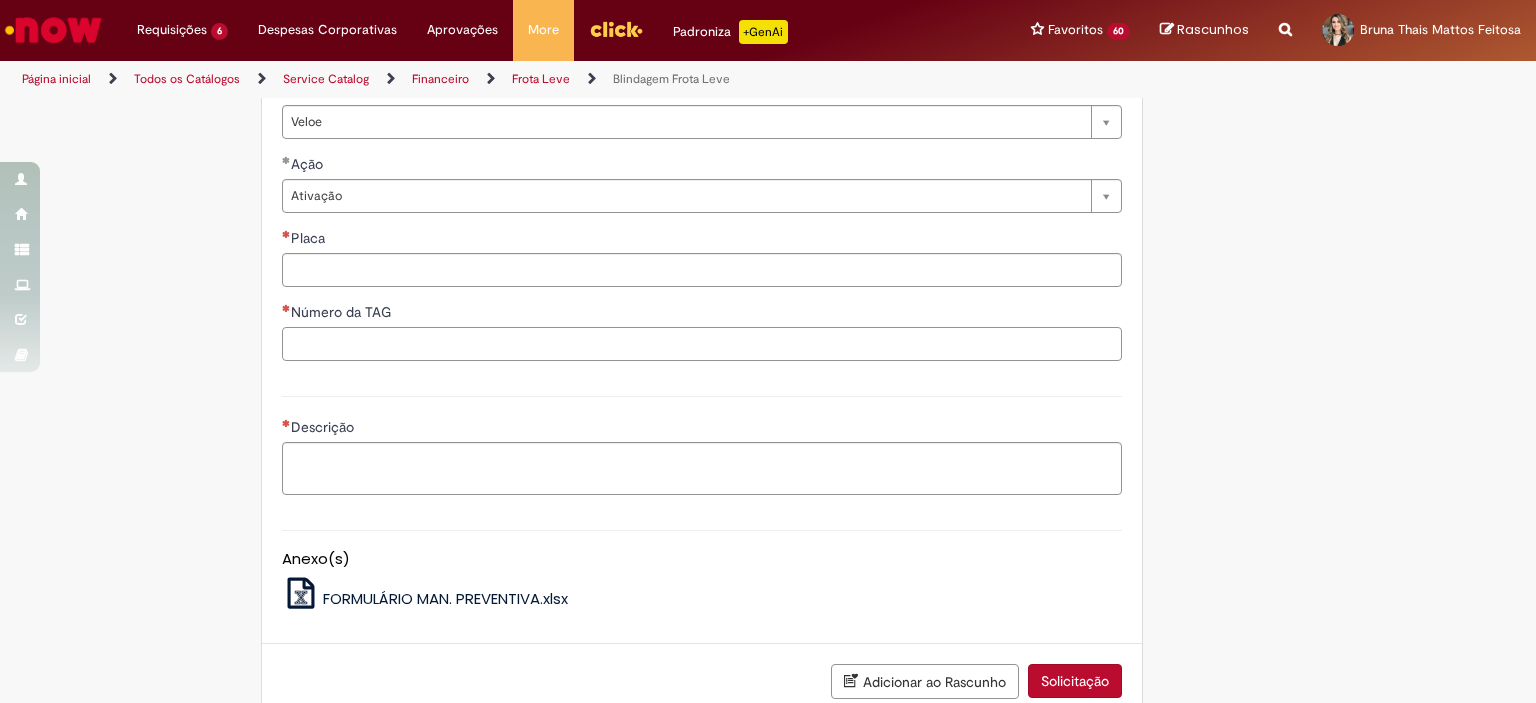 click on "Número da TAG" at bounding box center [702, 344] 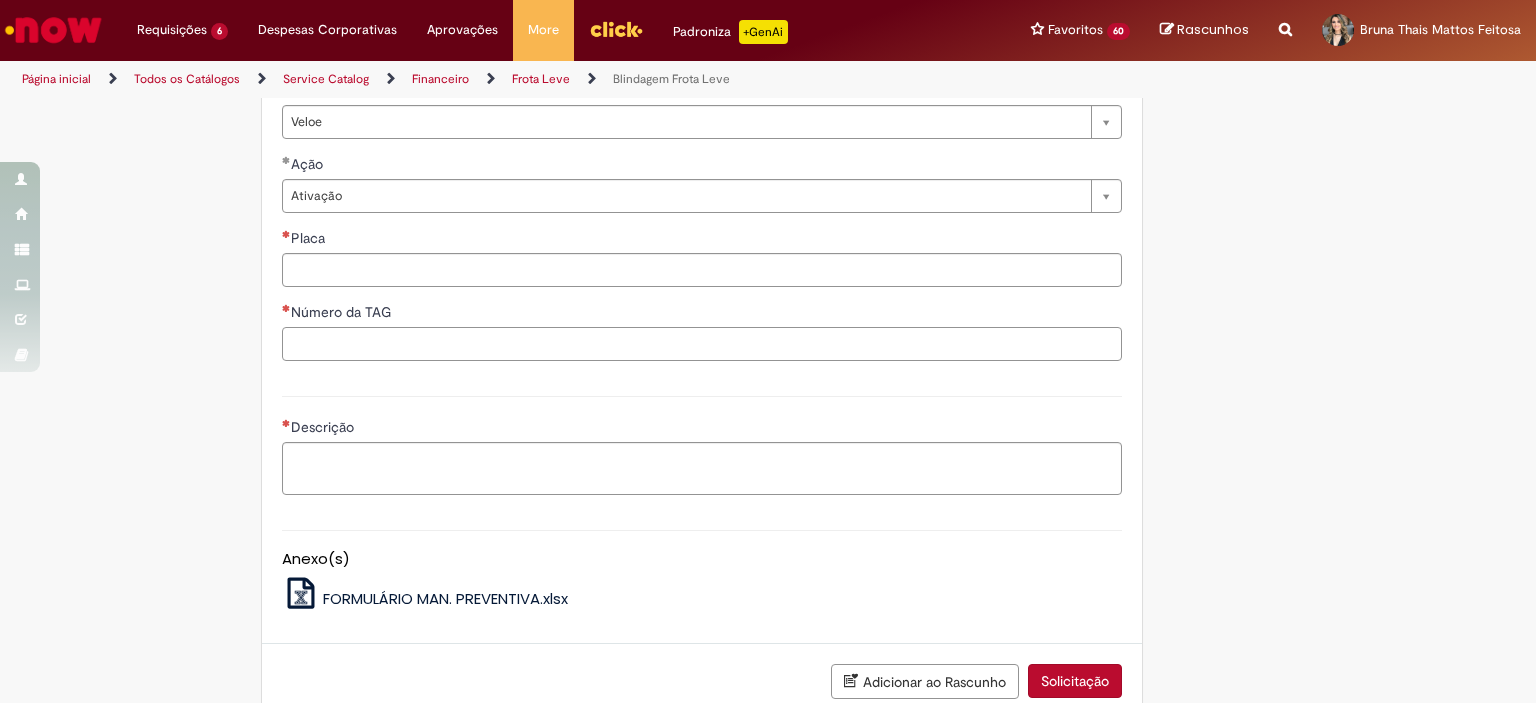 click on "Número da TAG" at bounding box center [702, 344] 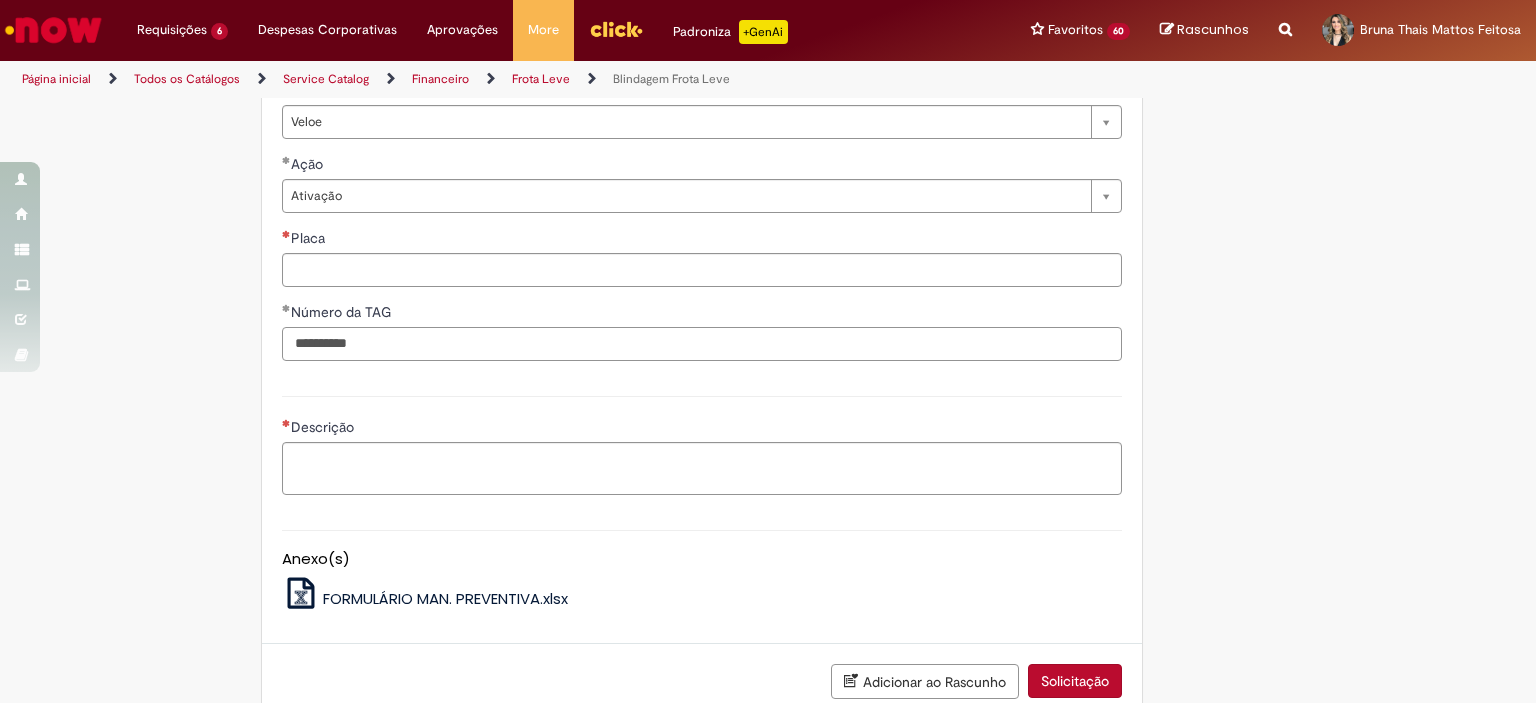type on "**********" 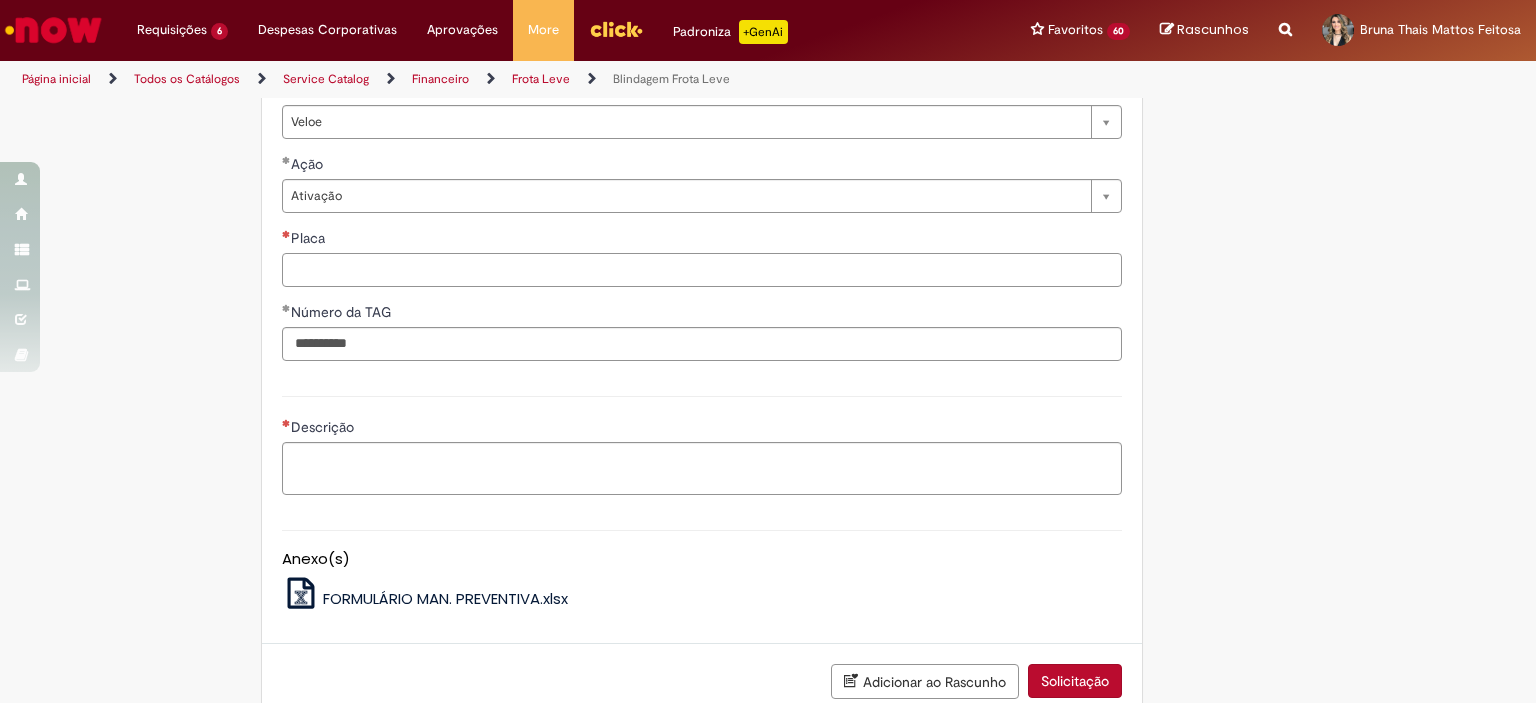 click on "Placa" at bounding box center (702, 270) 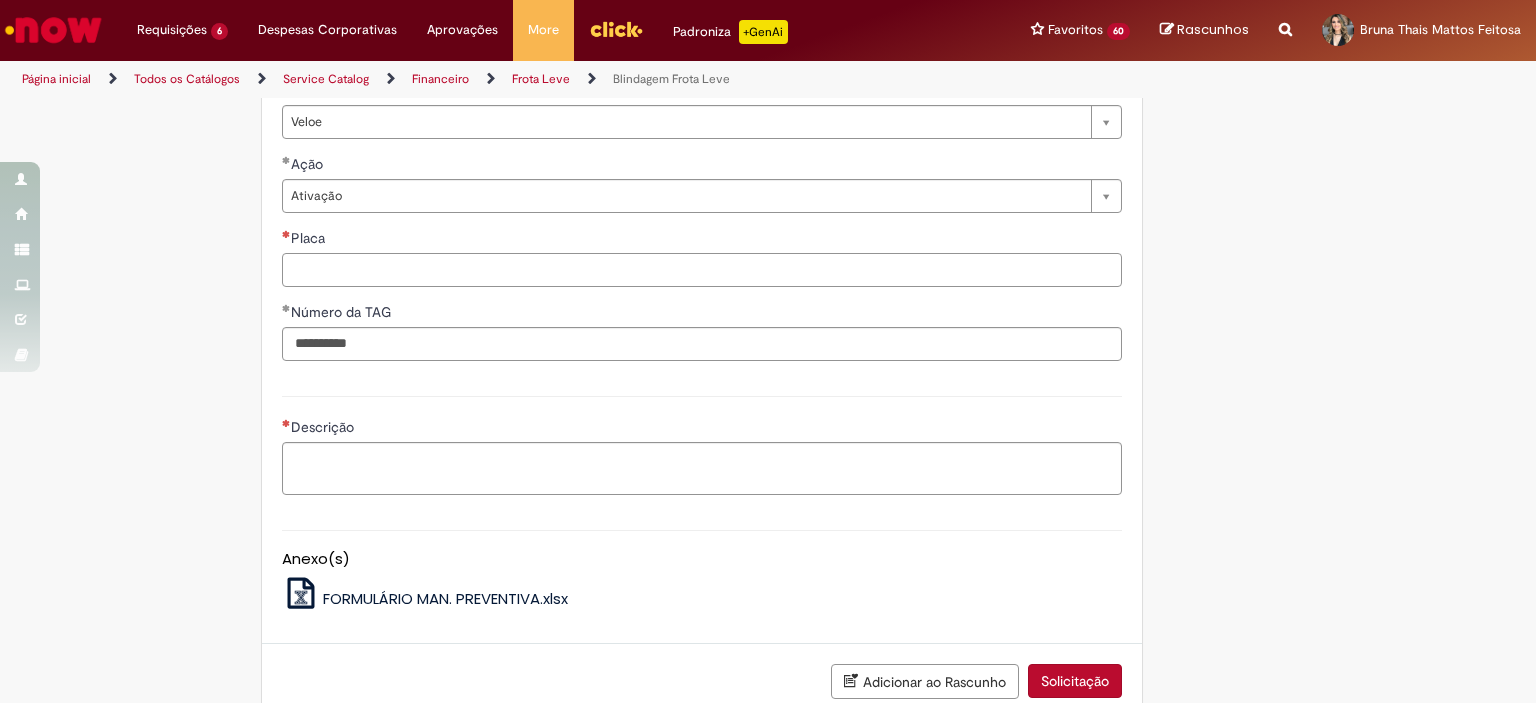 click on "Placa" at bounding box center [702, 270] 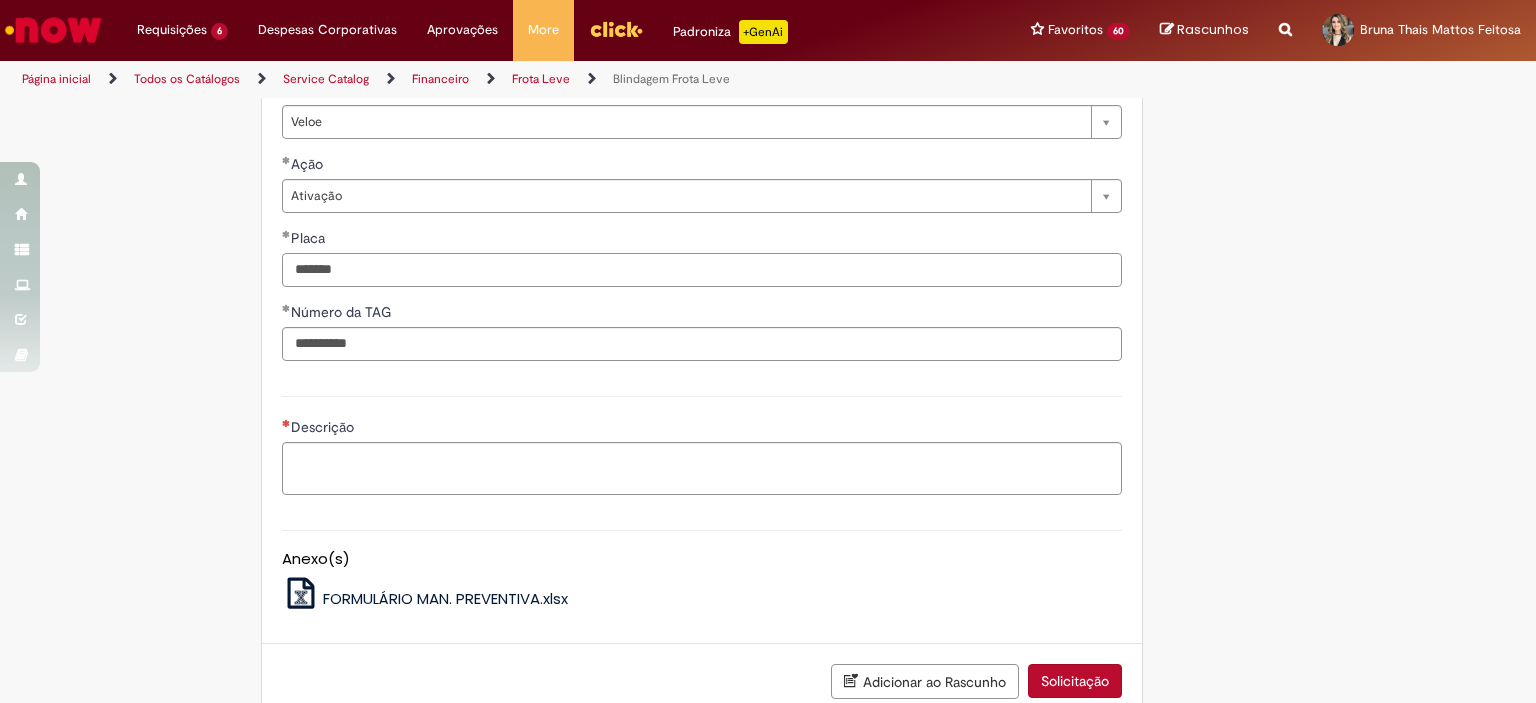 type on "*******" 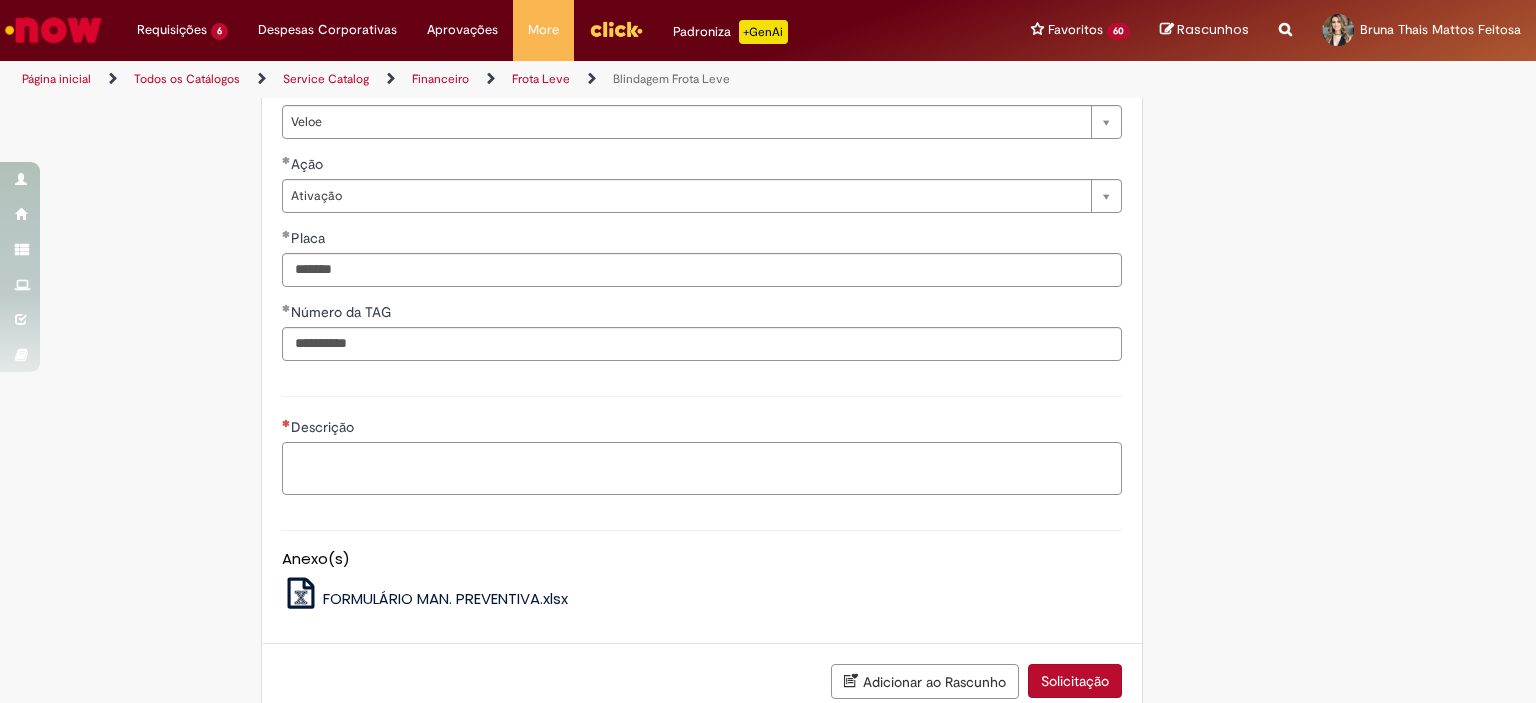 click on "Descrição" at bounding box center (702, 469) 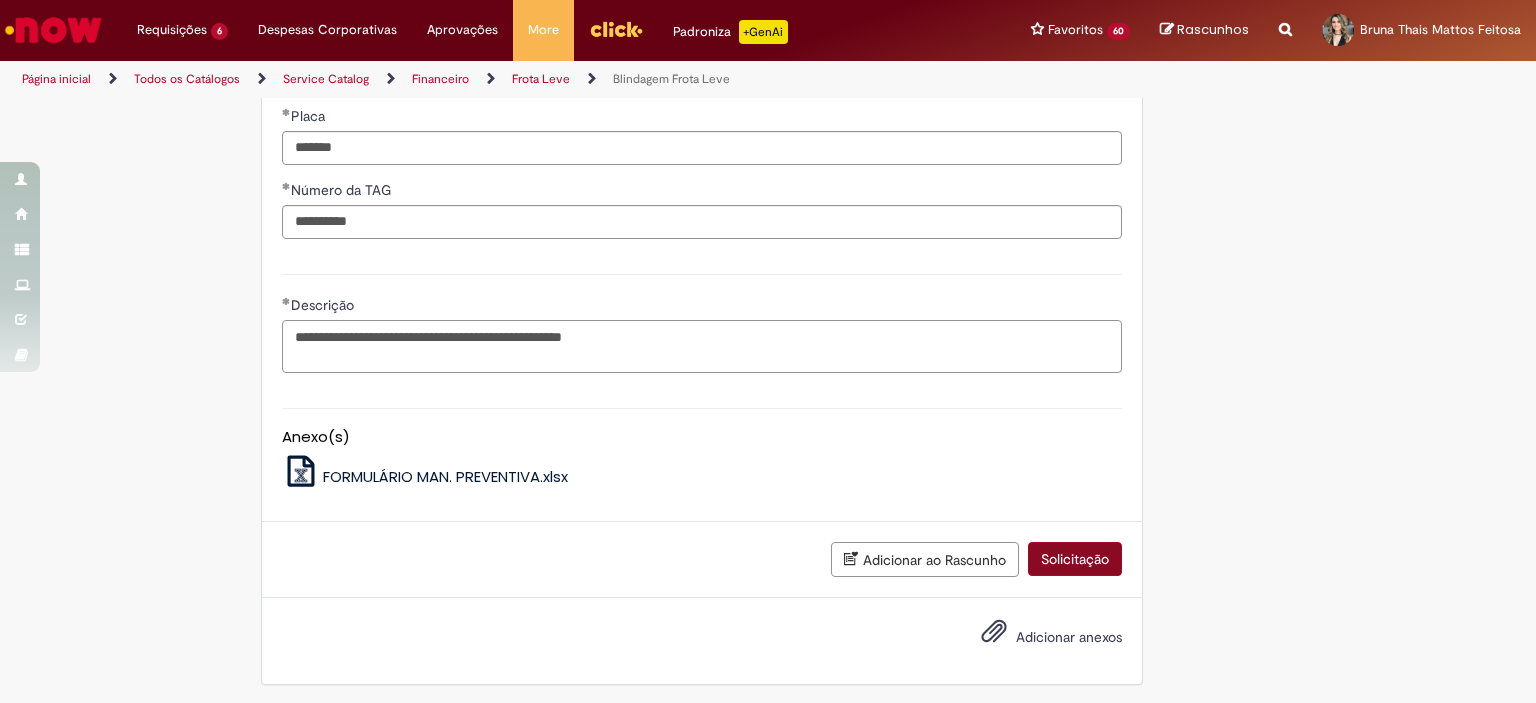 type on "**********" 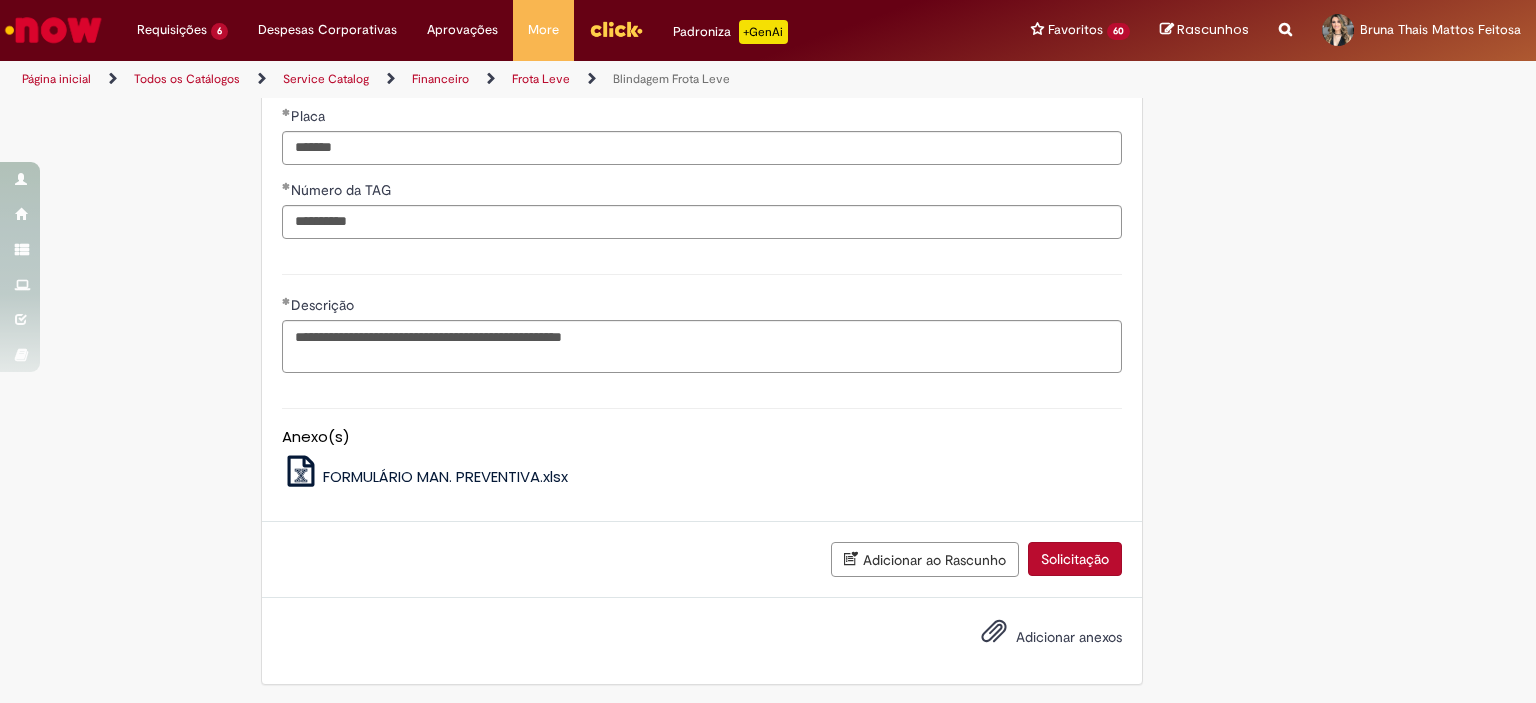 click on "Solicitação" at bounding box center (1075, 559) 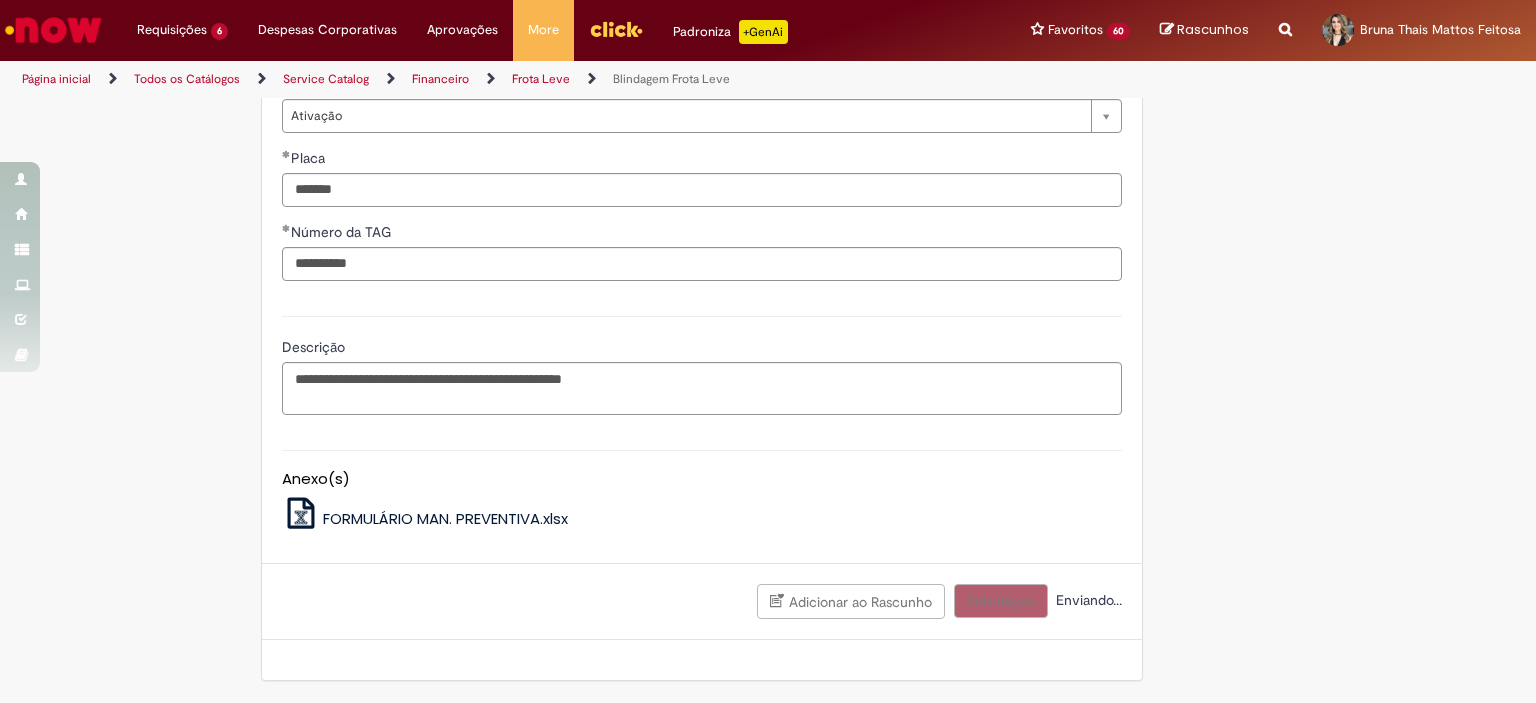 scroll, scrollTop: 1449, scrollLeft: 0, axis: vertical 